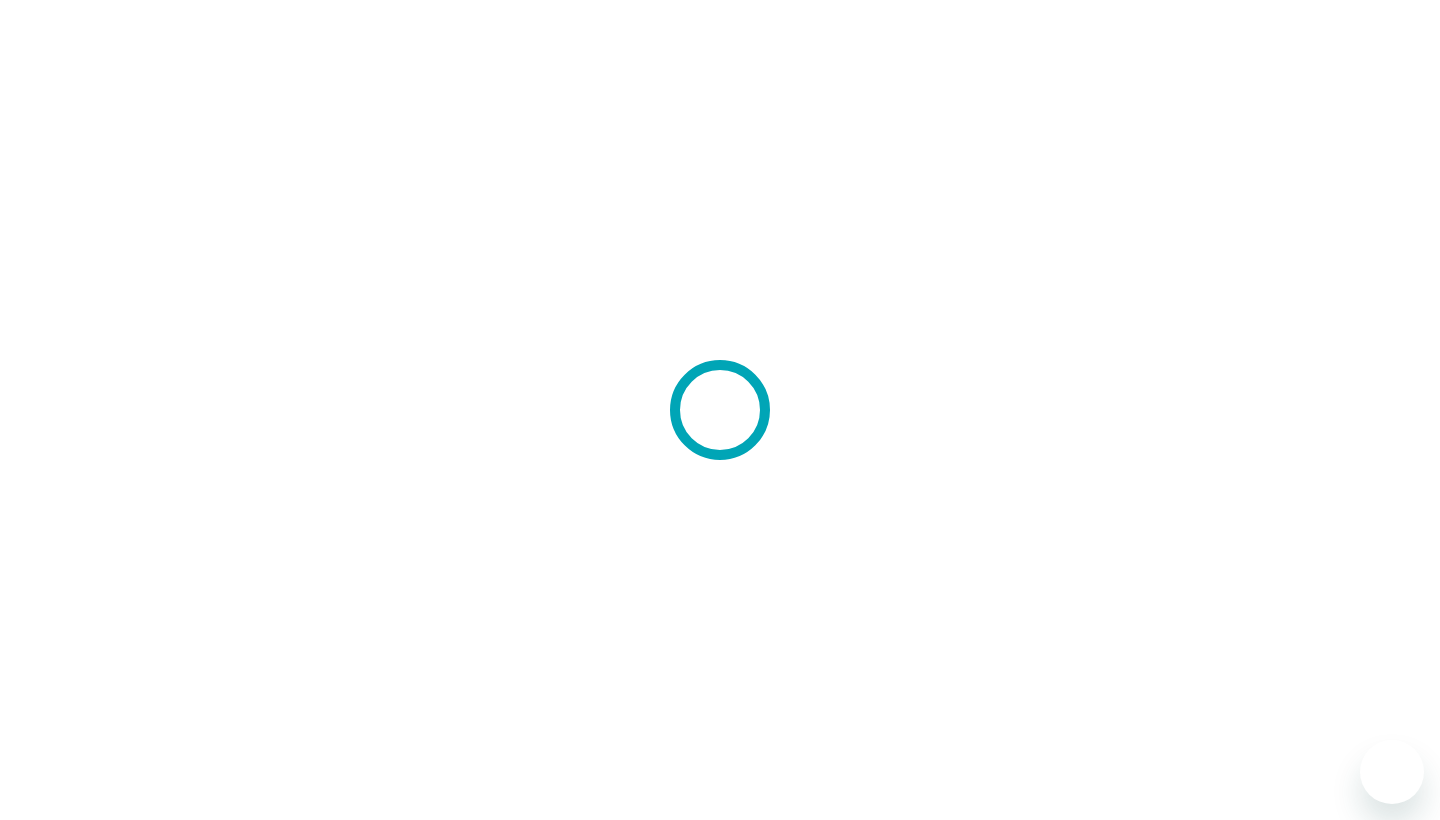 scroll, scrollTop: 0, scrollLeft: 0, axis: both 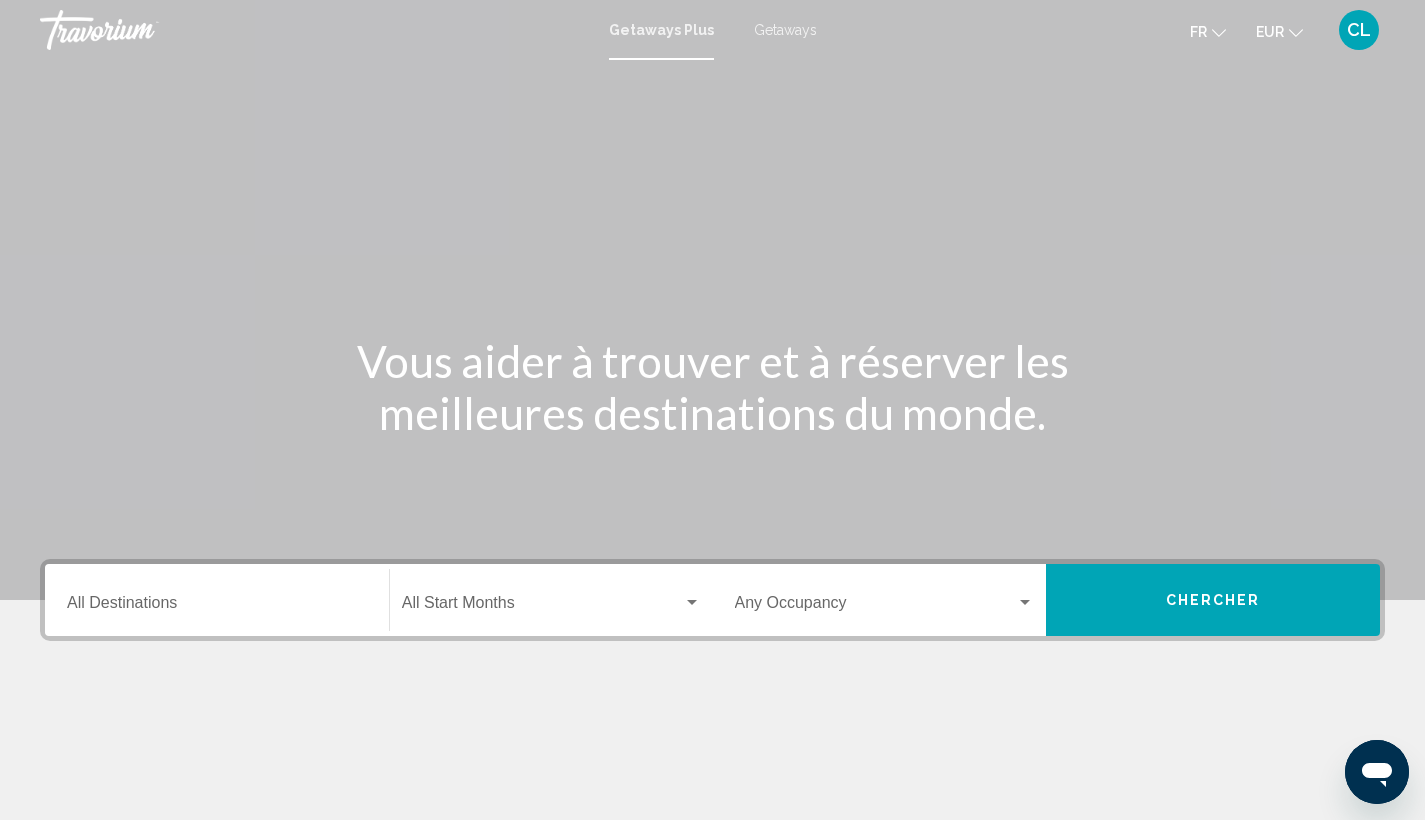 click on "Getaways" at bounding box center (785, 30) 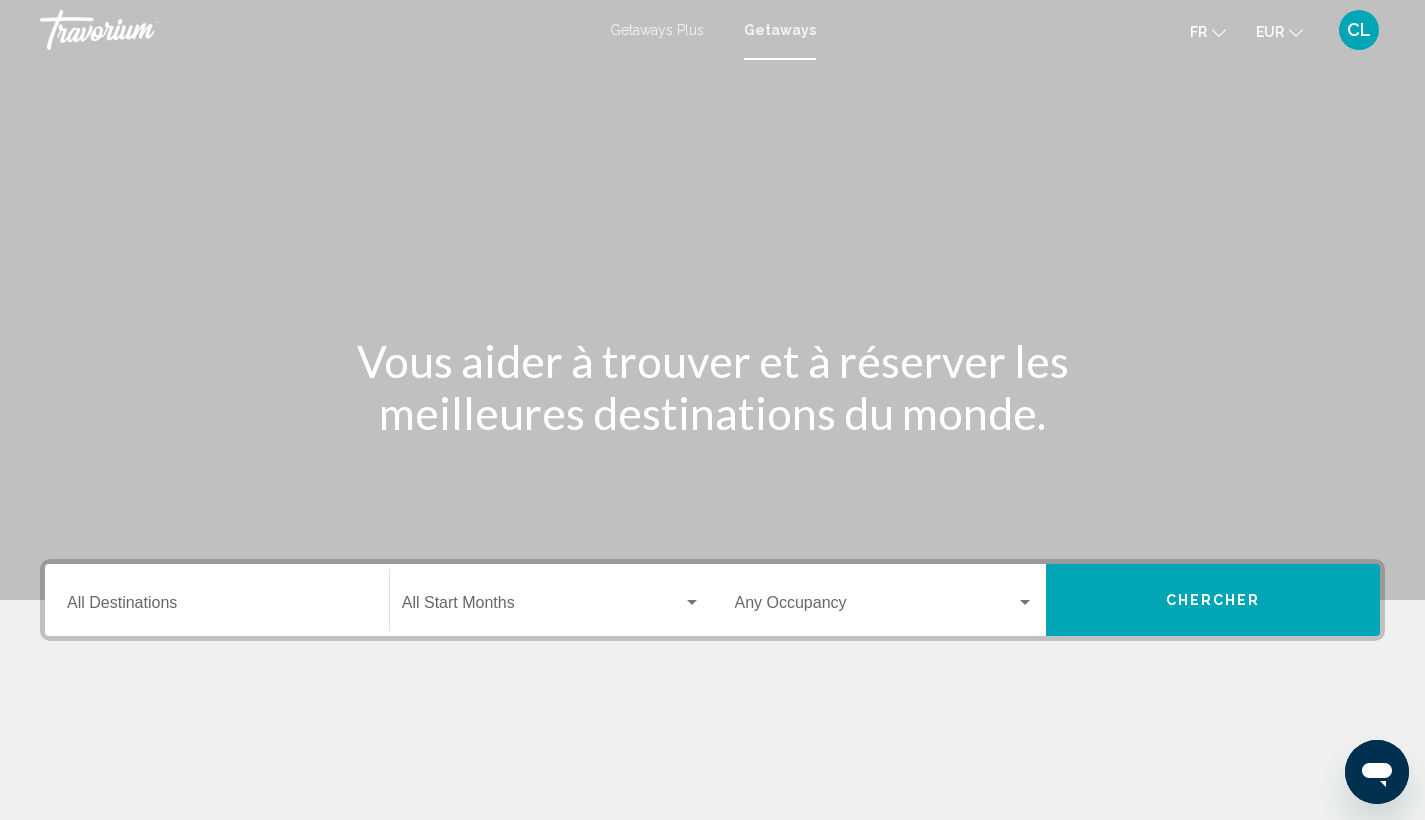 click on "Destination All Destinations" at bounding box center (217, 607) 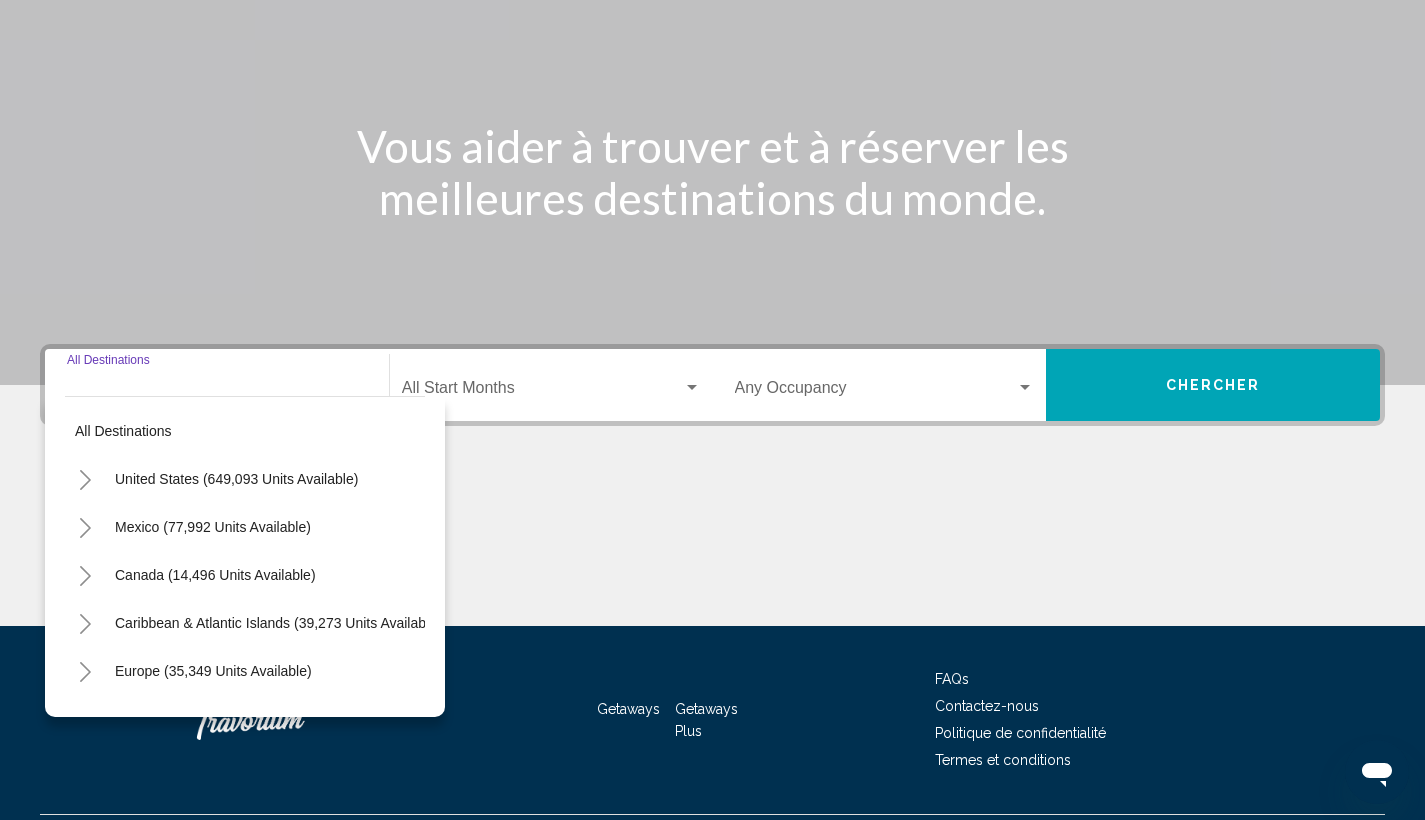 scroll, scrollTop: 266, scrollLeft: 0, axis: vertical 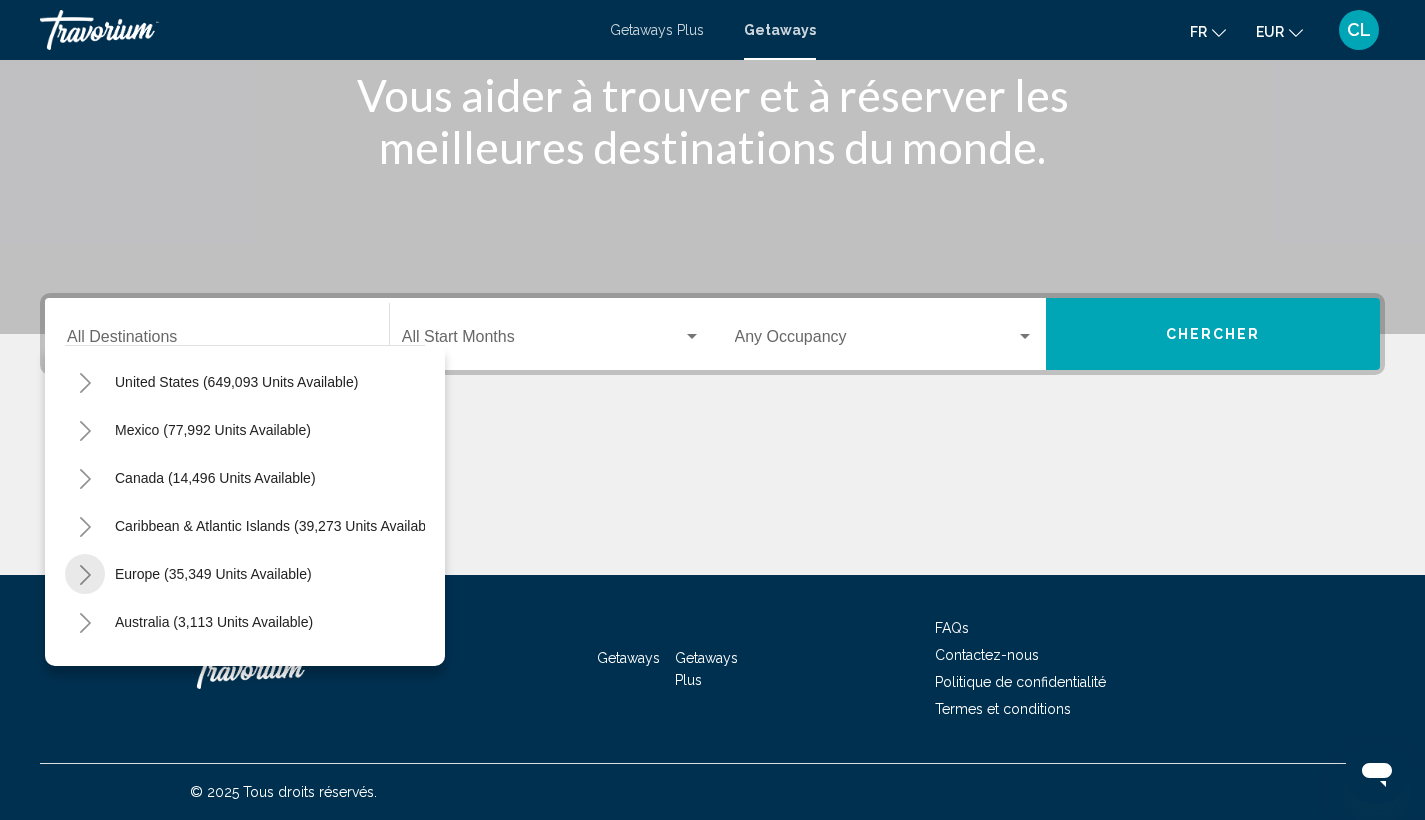 click 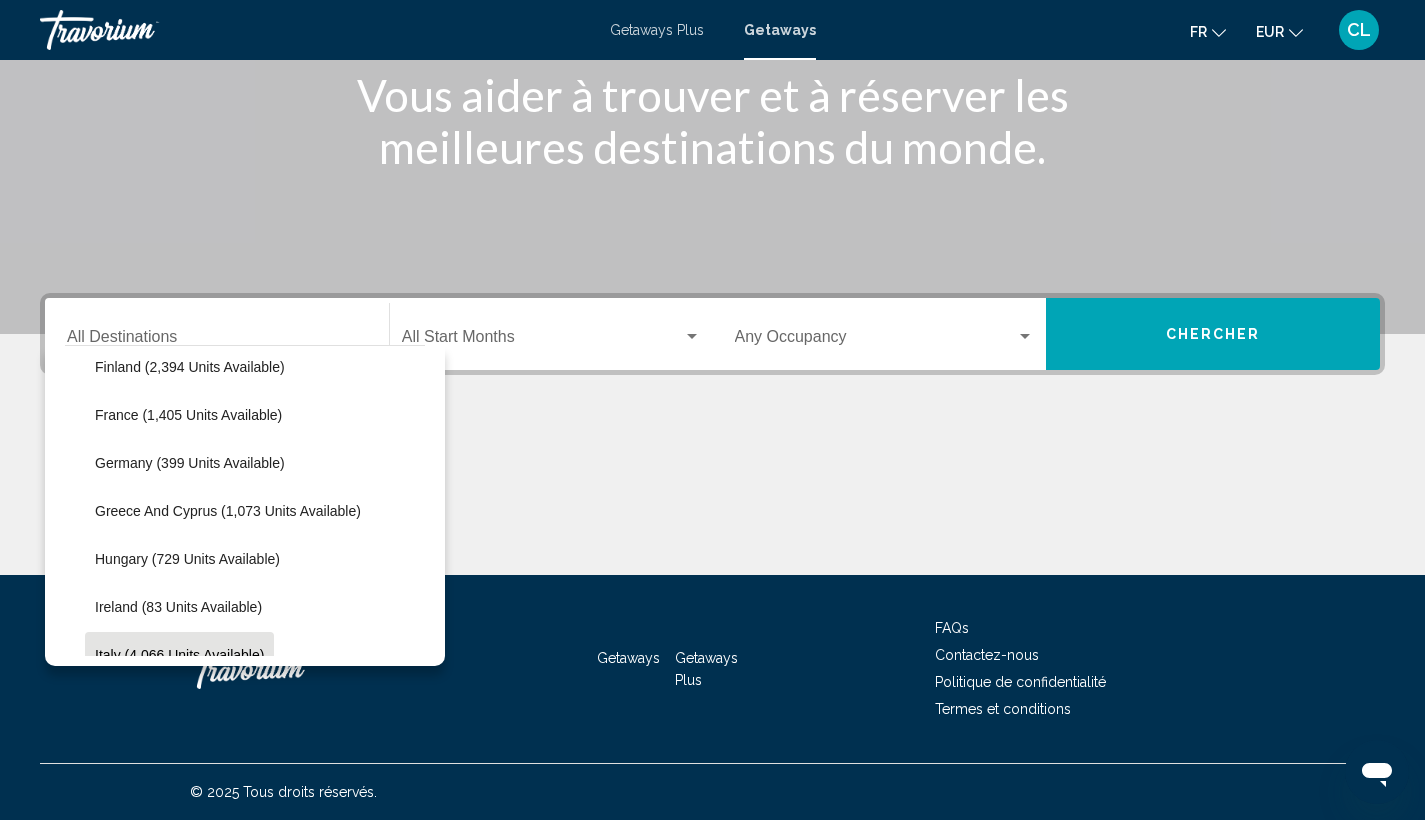 scroll, scrollTop: 653, scrollLeft: 0, axis: vertical 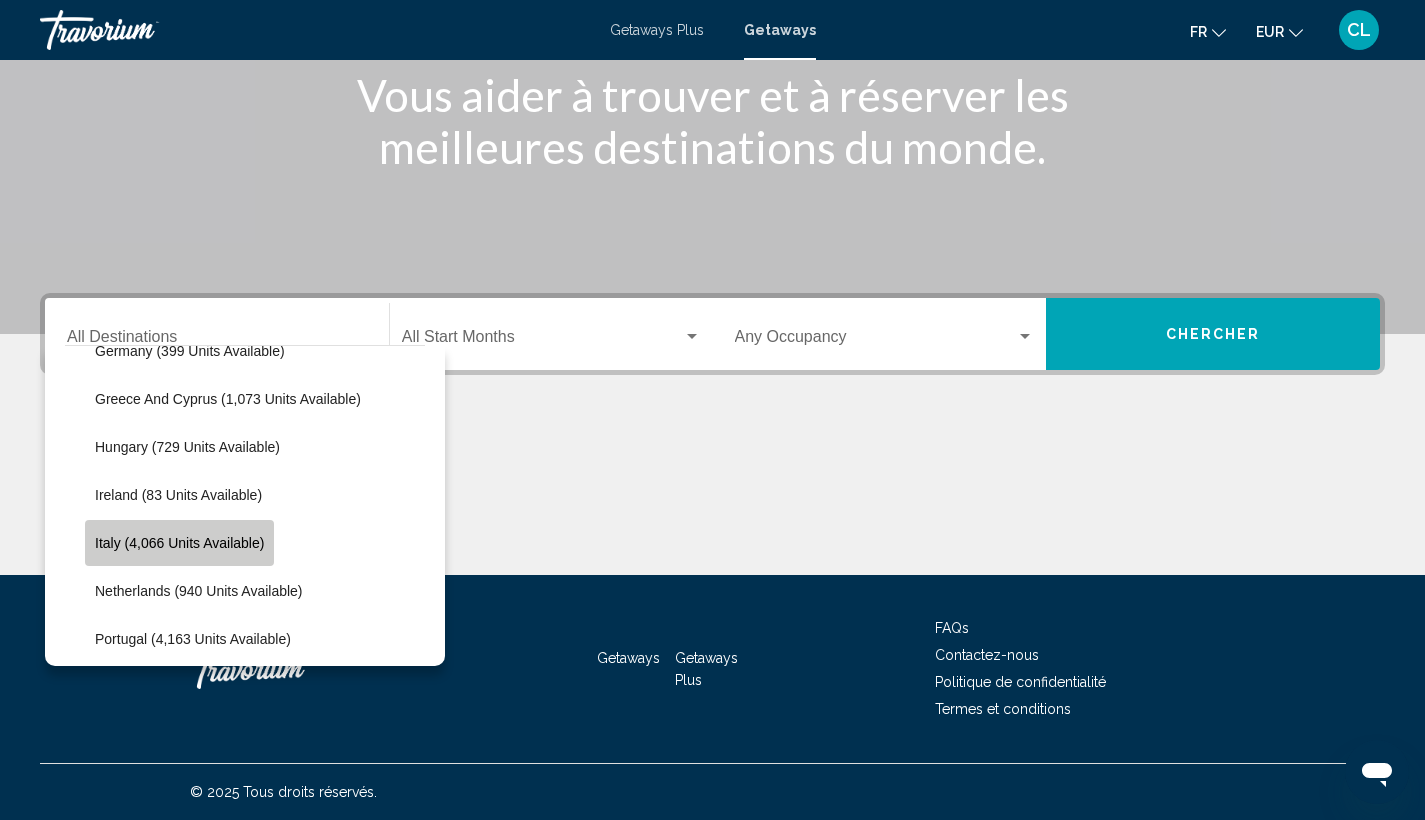 click on "Italy (4,066 units available)" 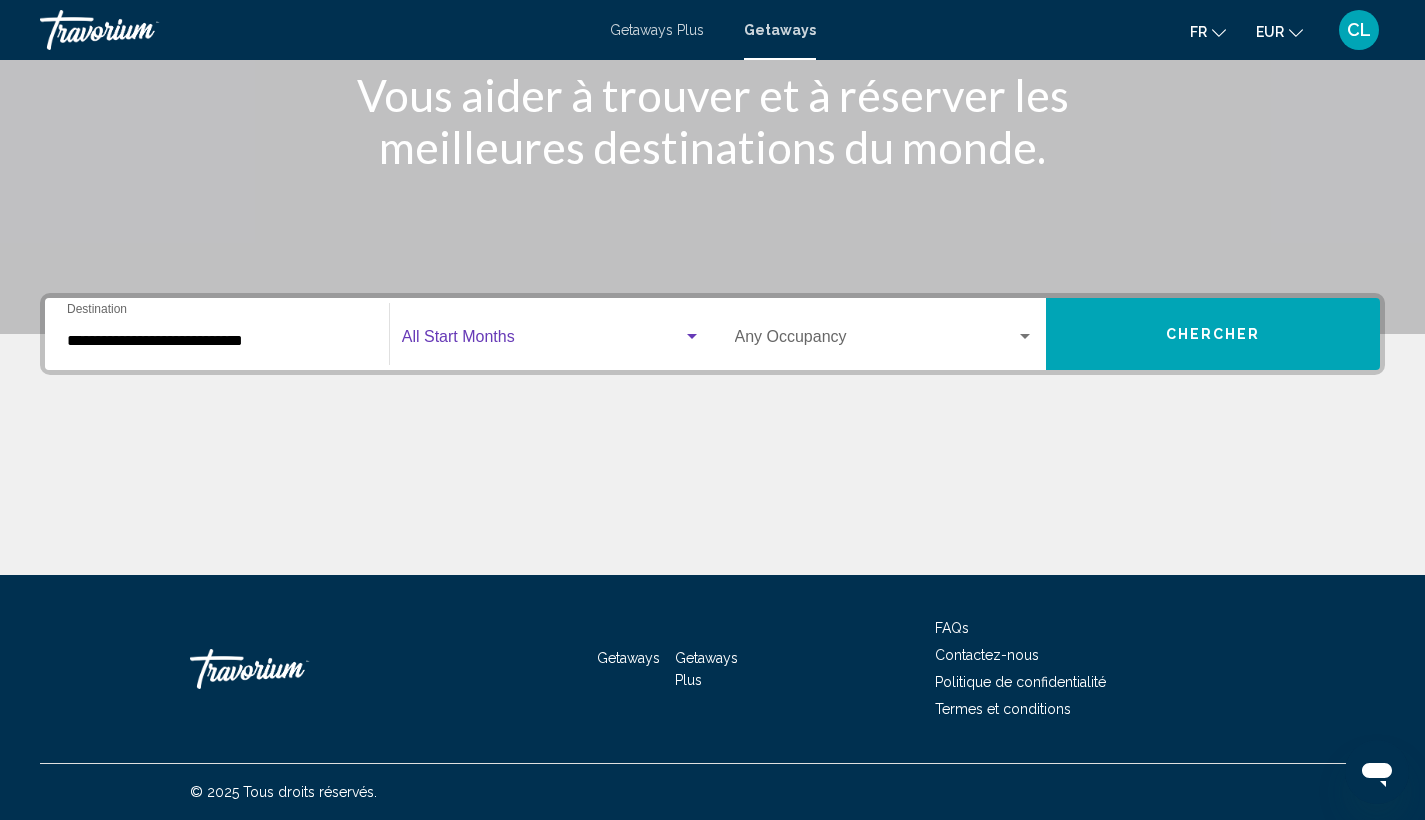 click at bounding box center (542, 341) 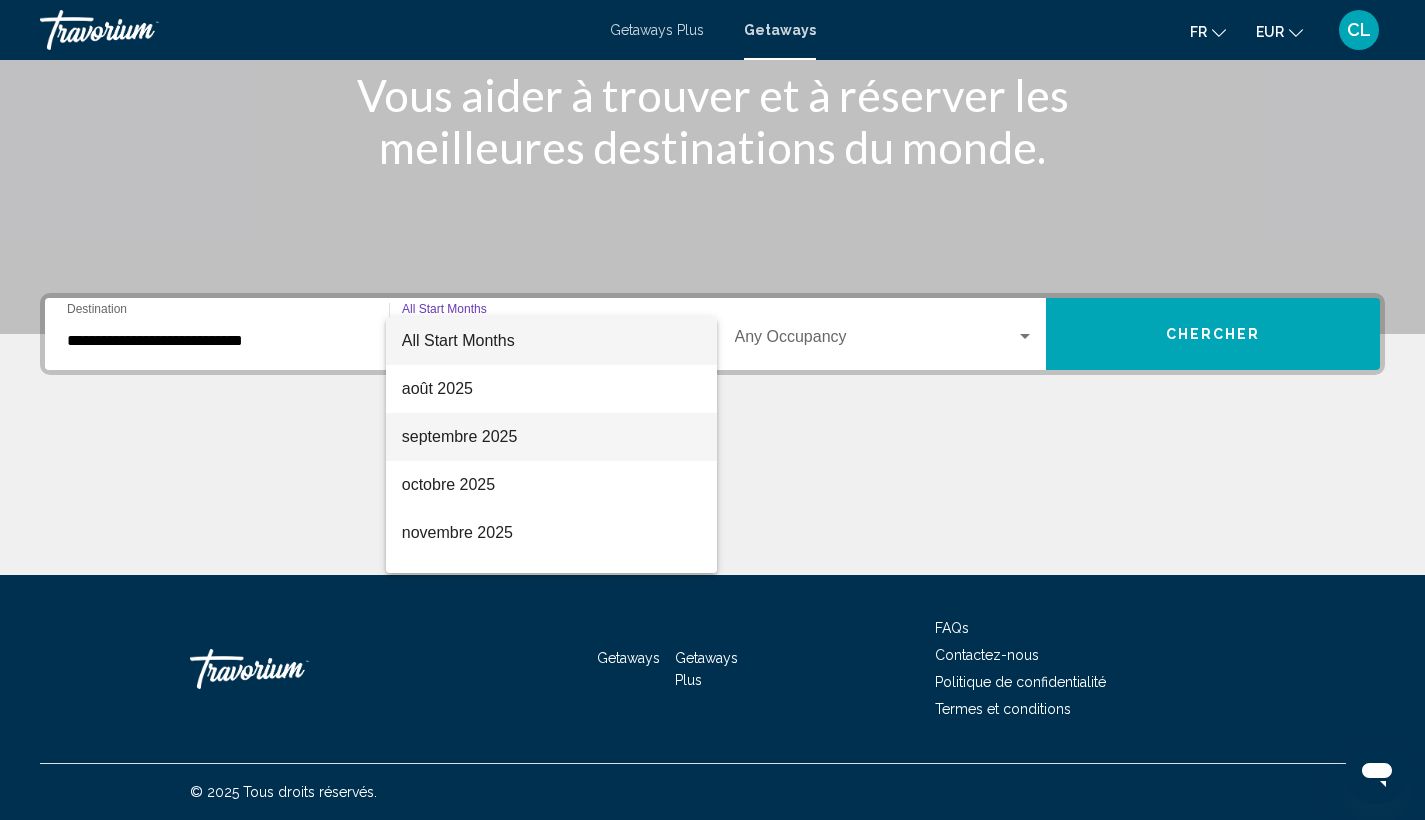 click on "septembre 2025" at bounding box center (551, 437) 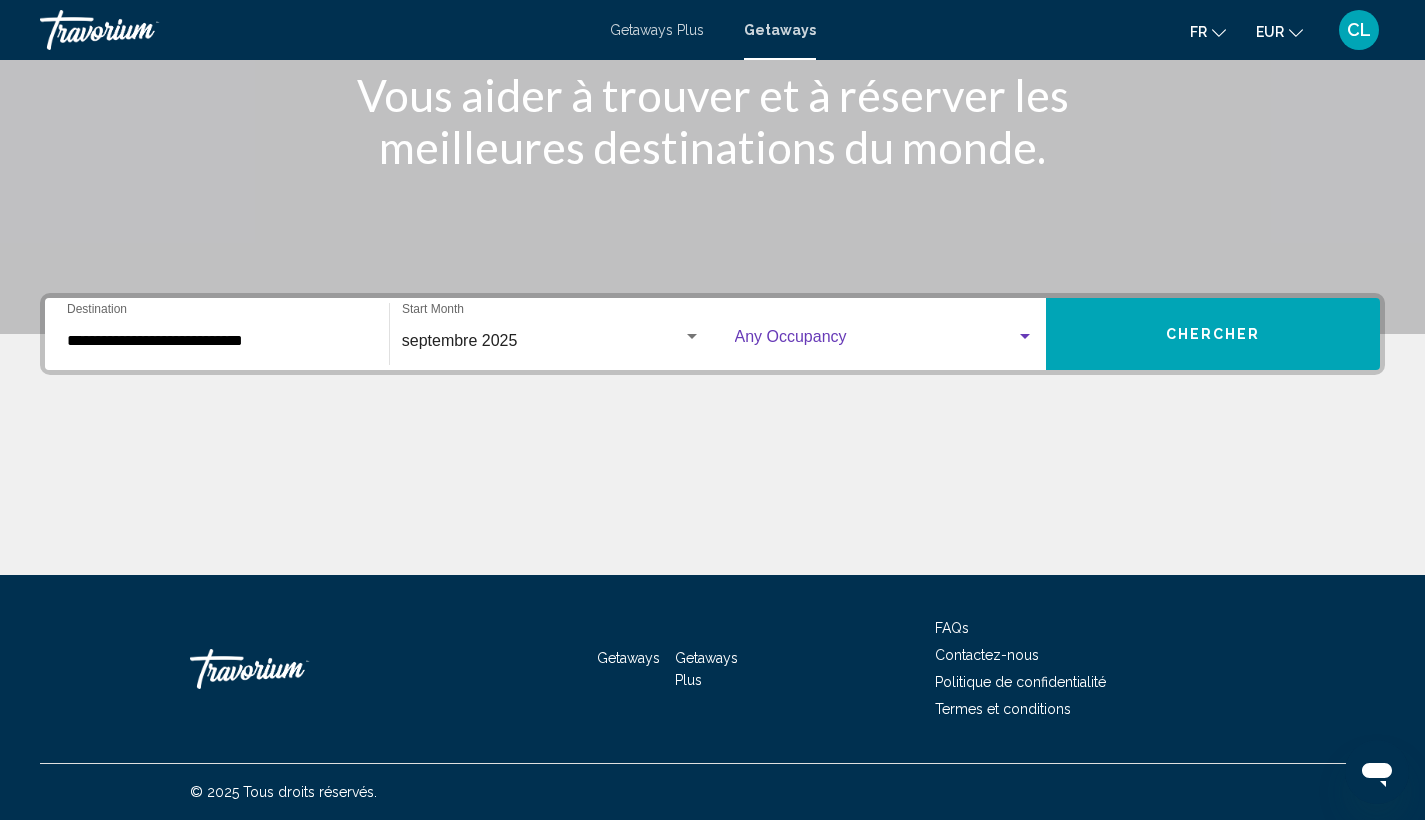 click at bounding box center (1025, 337) 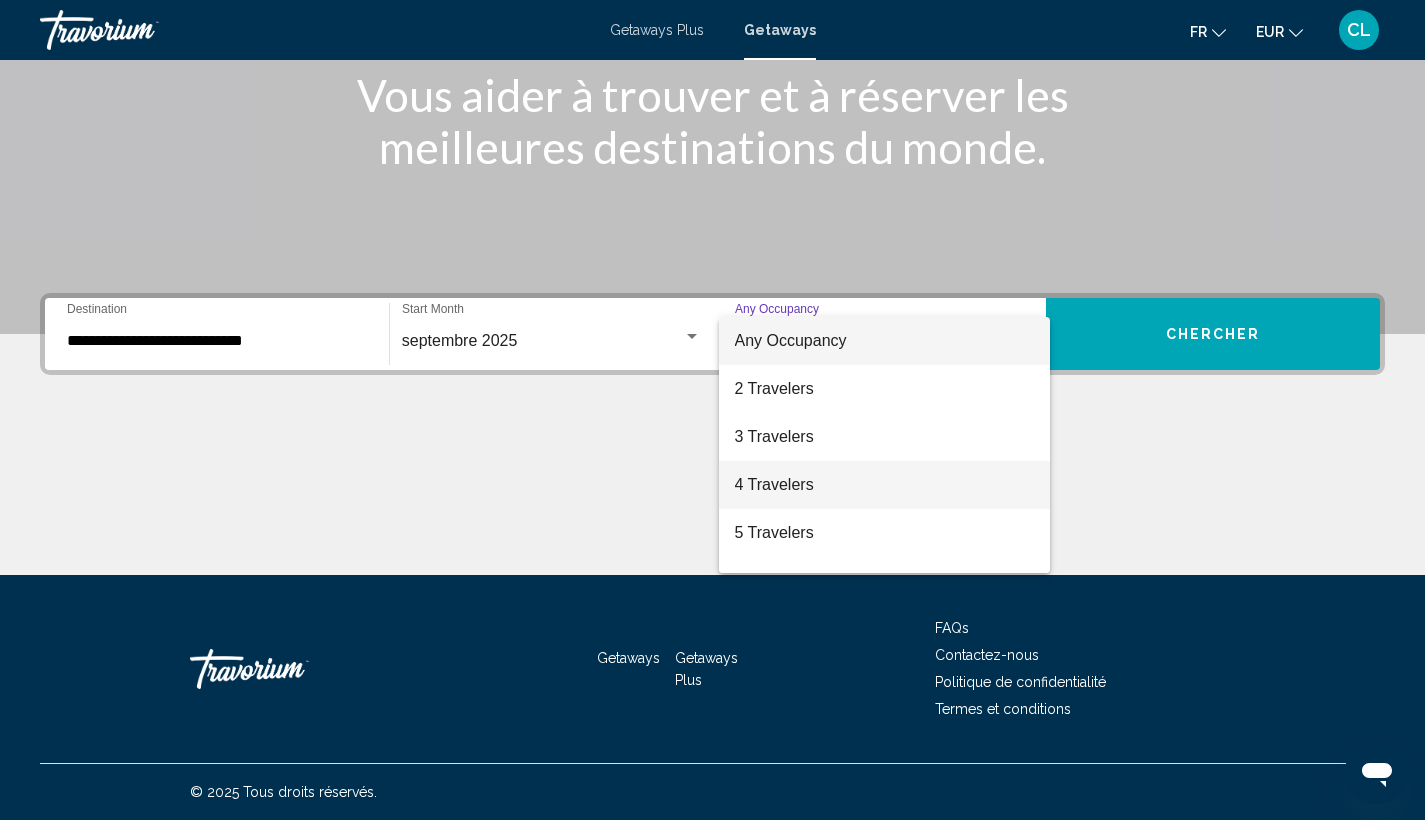 click on "4 Travelers" at bounding box center [885, 485] 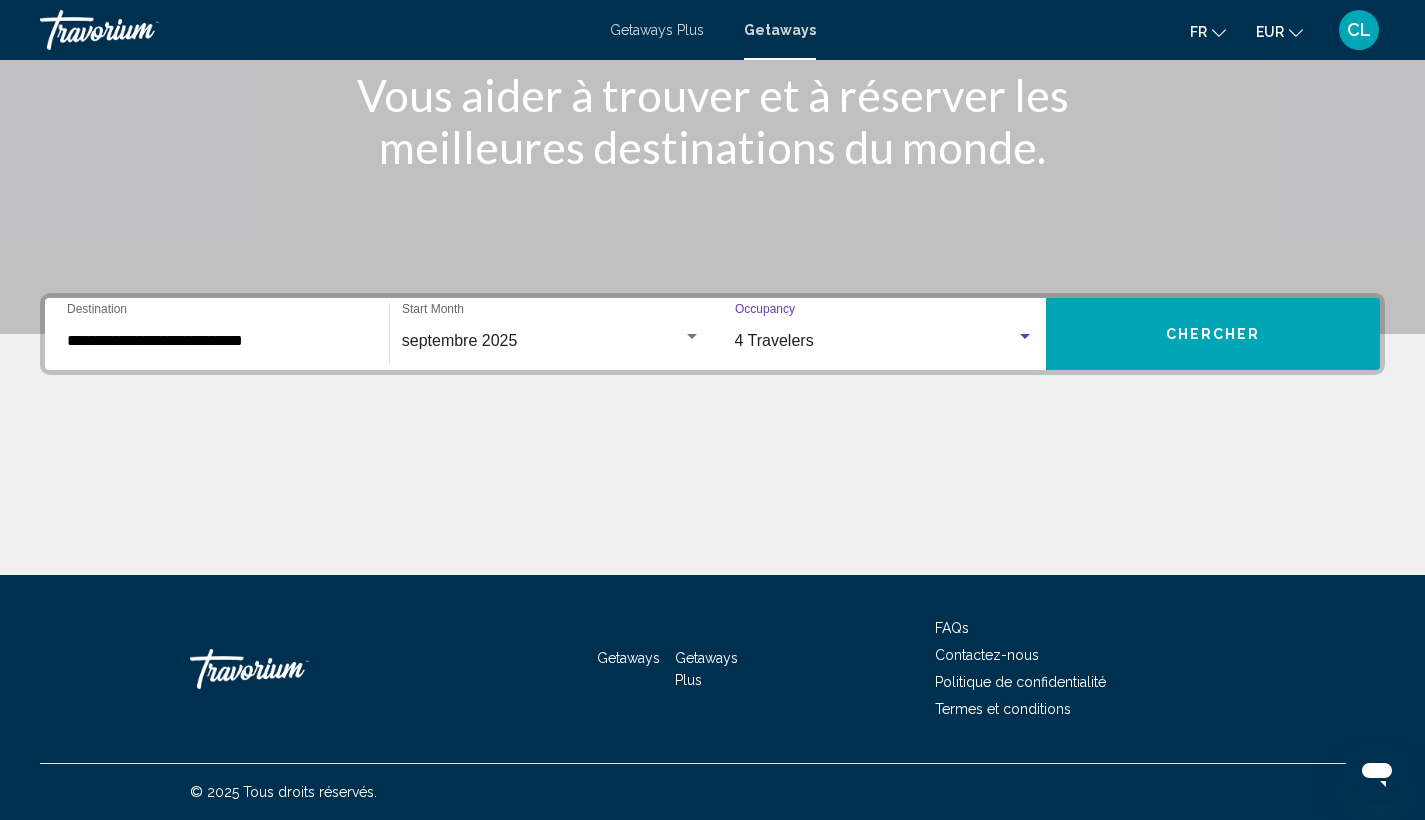 click on "Chercher" at bounding box center [1213, 334] 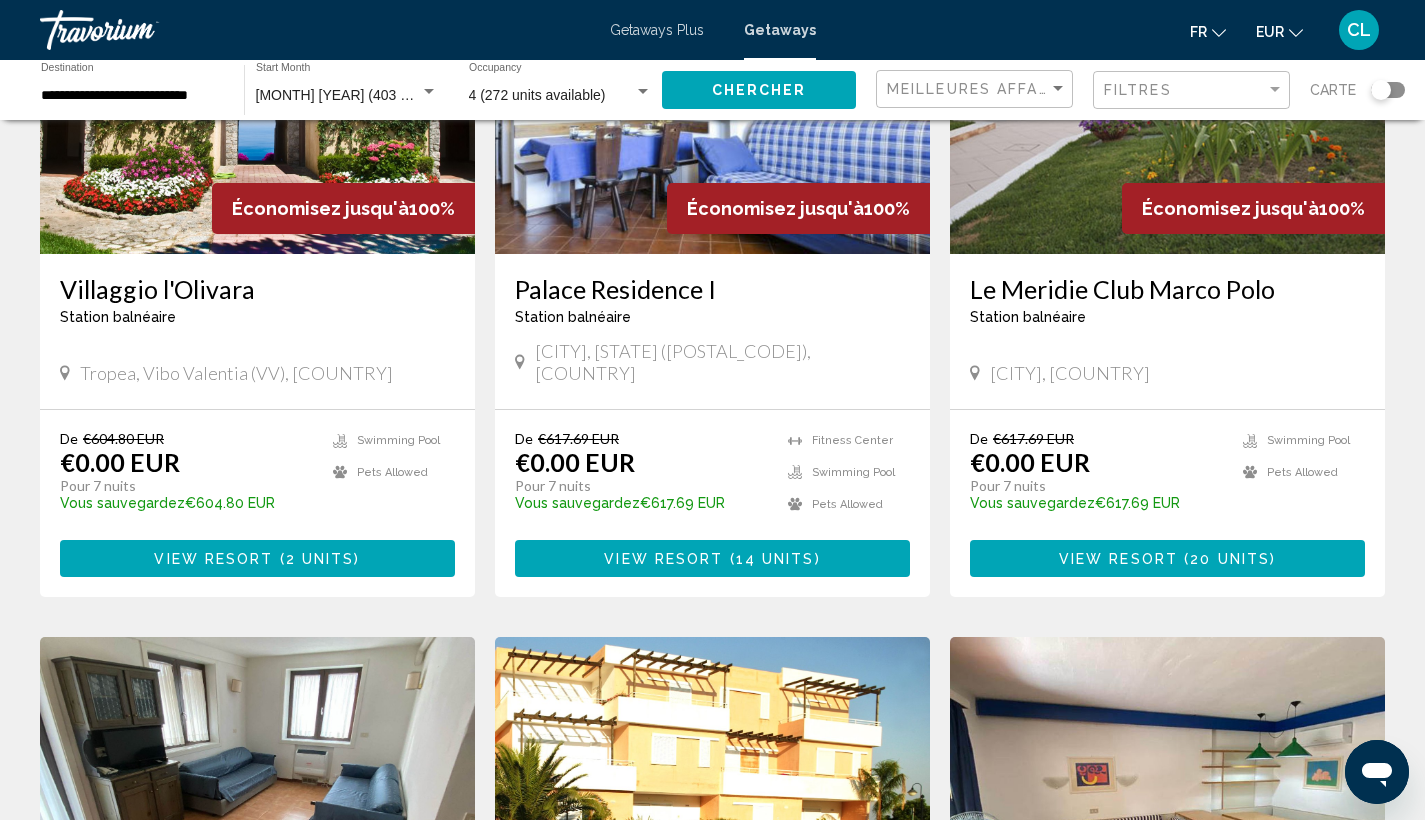 scroll, scrollTop: 0, scrollLeft: 0, axis: both 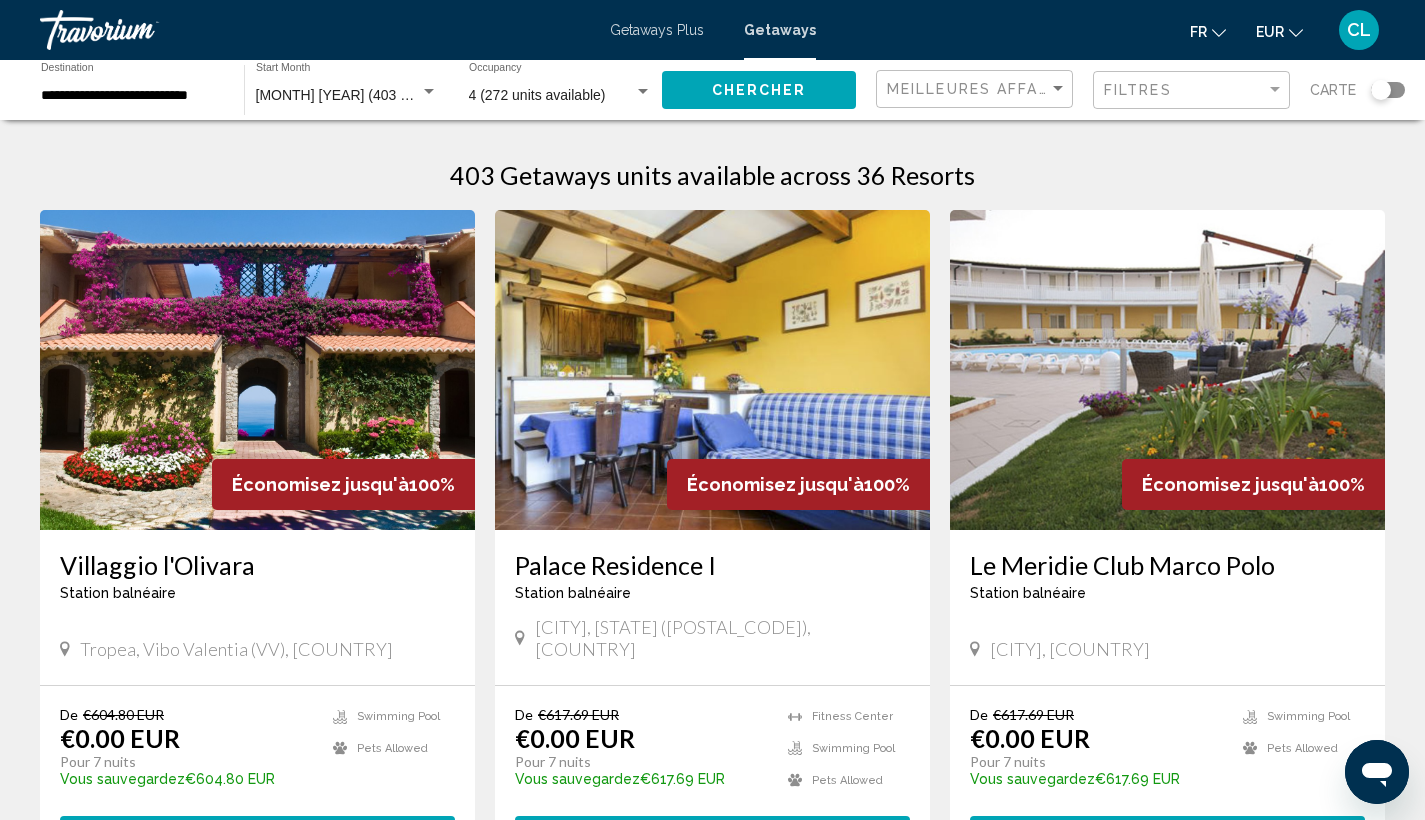 click at bounding box center [257, 370] 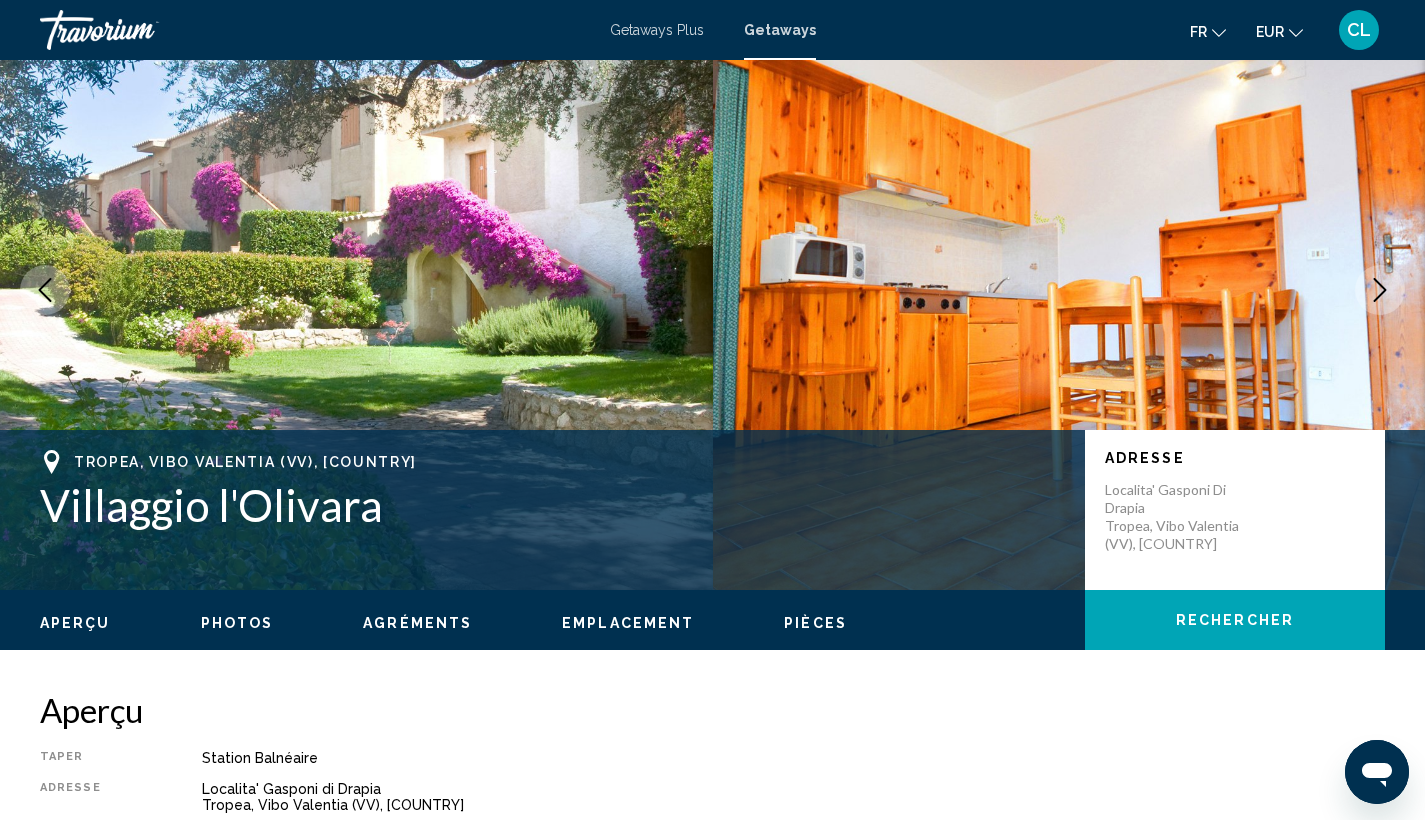 scroll, scrollTop: 0, scrollLeft: 0, axis: both 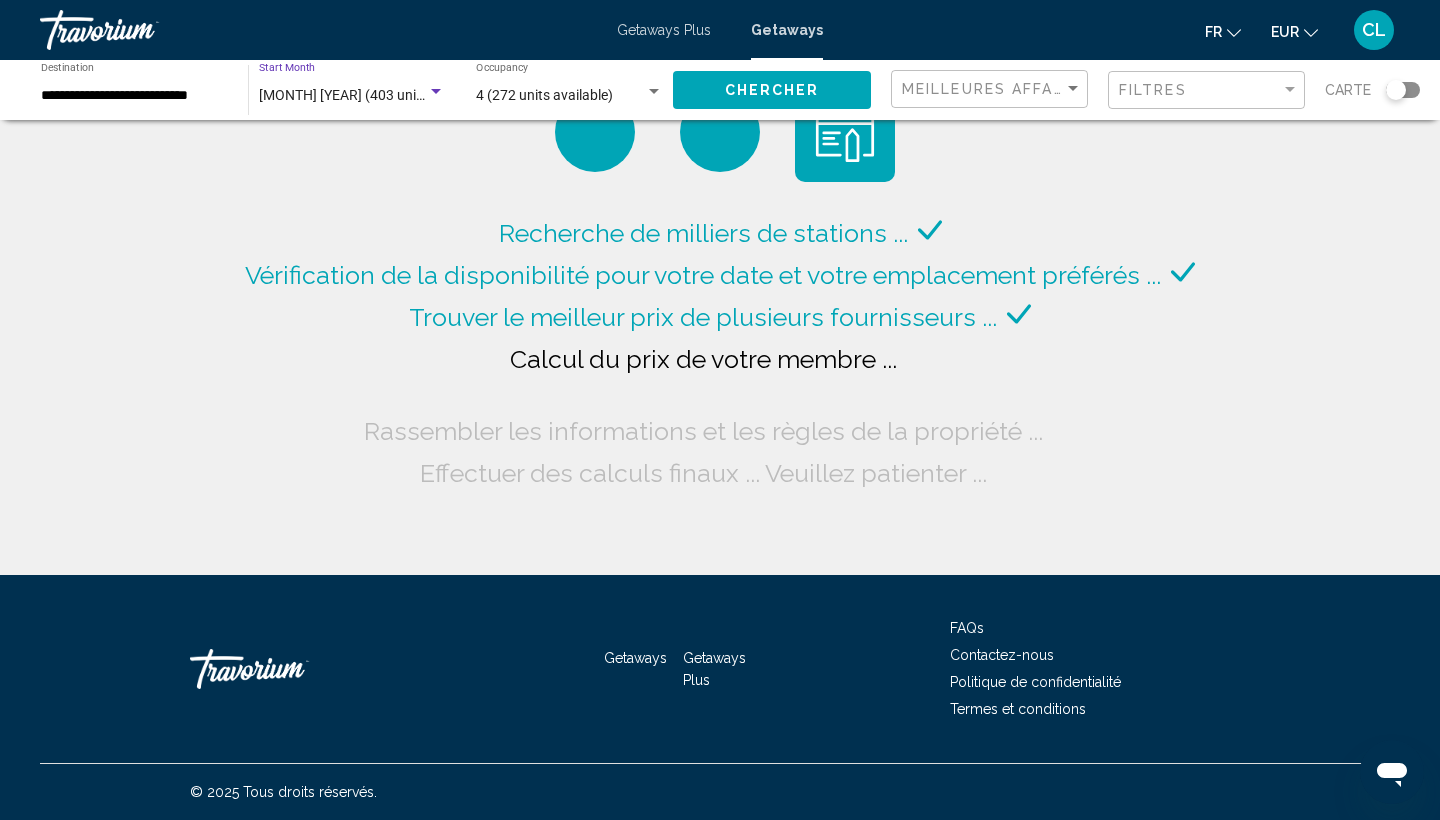 click on "[MONTH] [YEAR] (403 units available)" at bounding box center [375, 95] 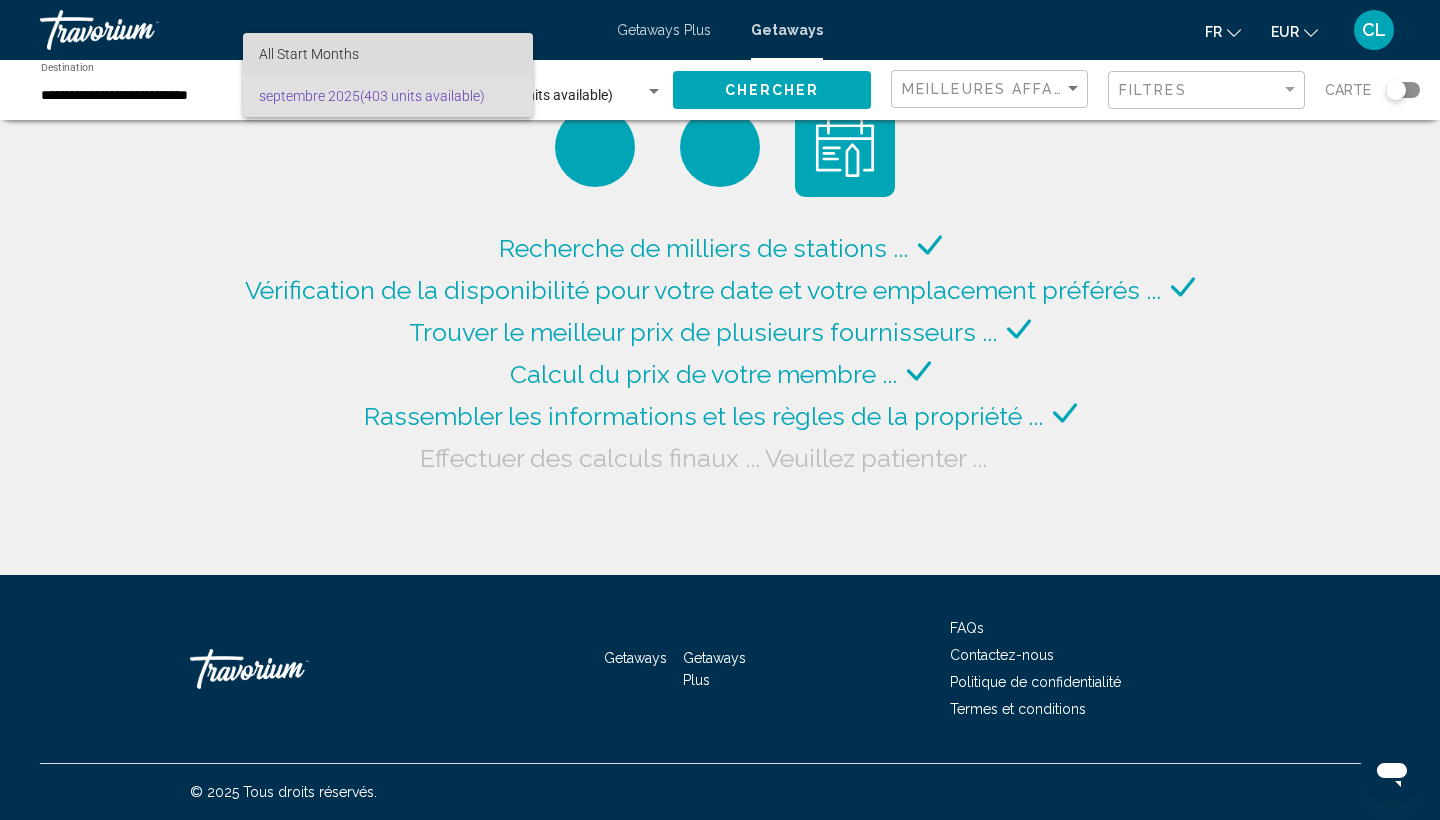 click on "All Start Months" at bounding box center (388, 54) 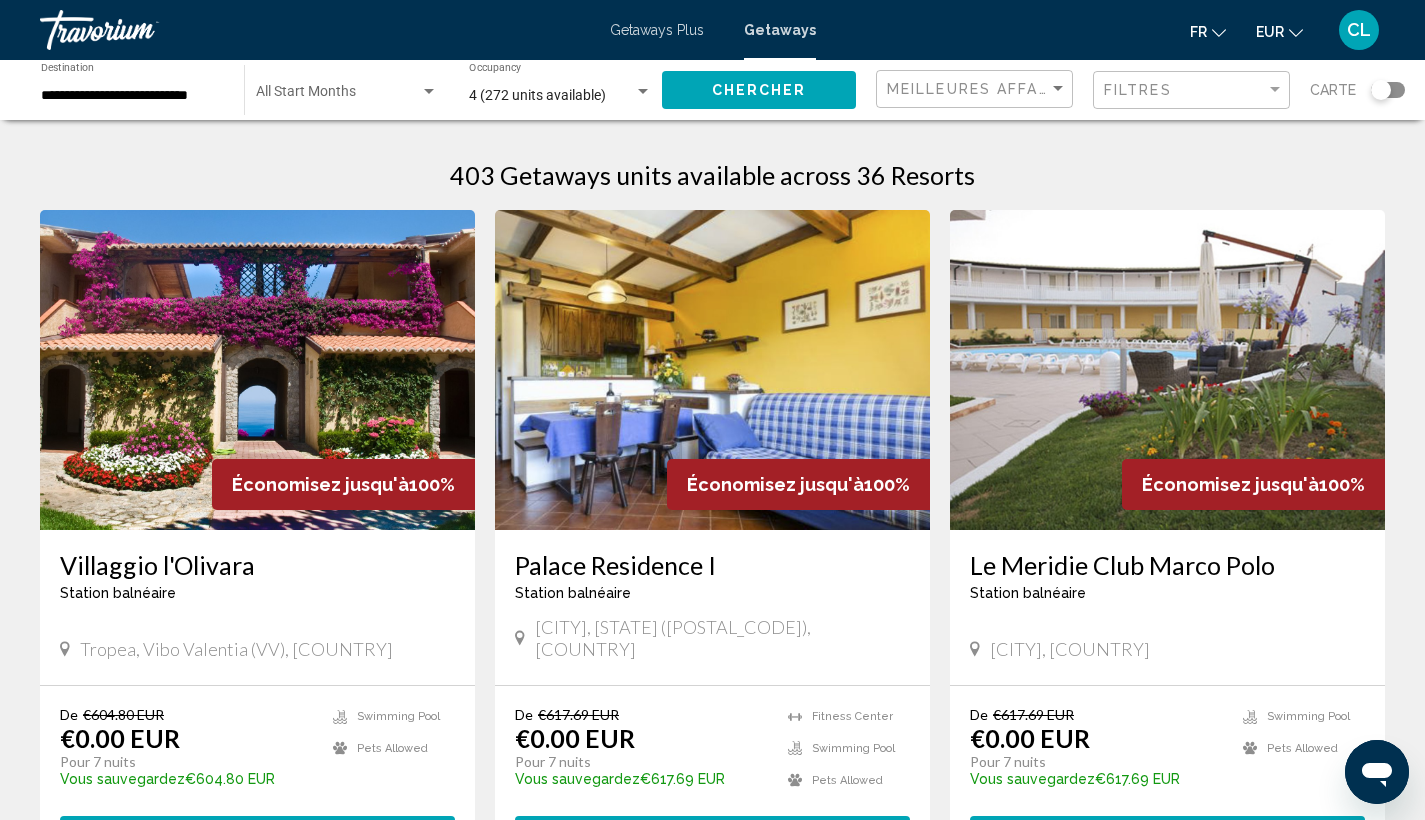 click at bounding box center (257, 370) 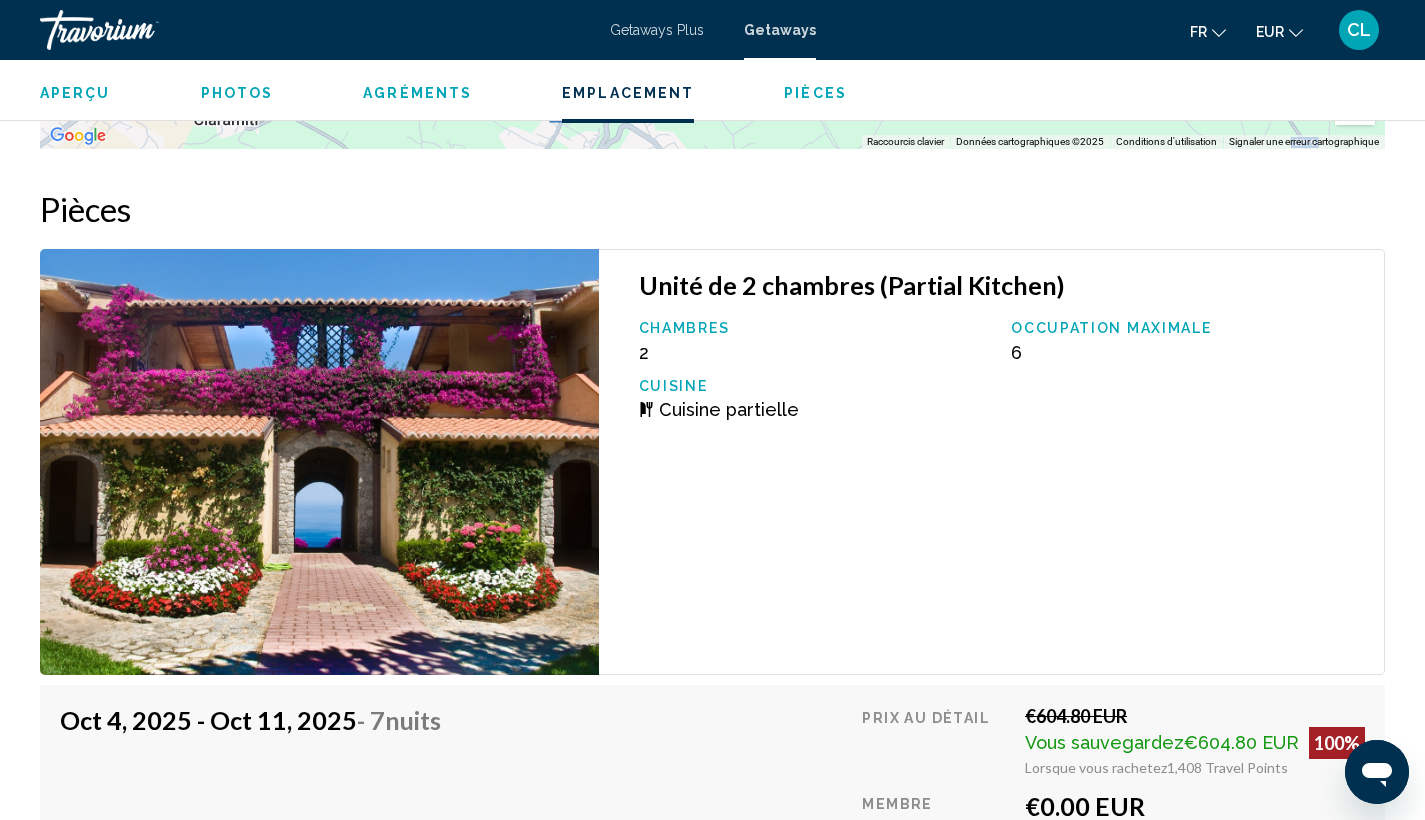 scroll, scrollTop: 3944, scrollLeft: 0, axis: vertical 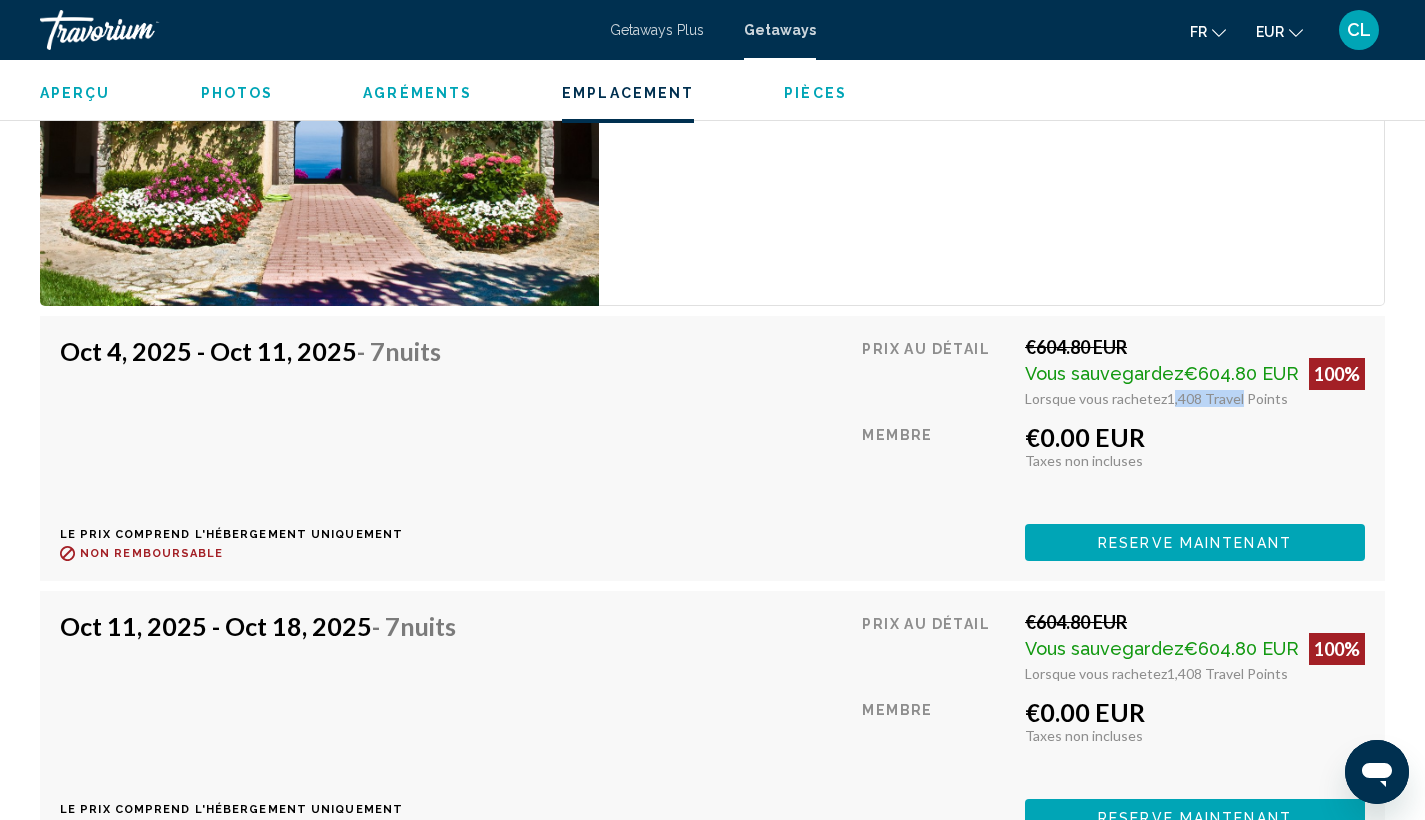 drag, startPoint x: 1167, startPoint y: 400, endPoint x: 1241, endPoint y: 399, distance: 74.00676 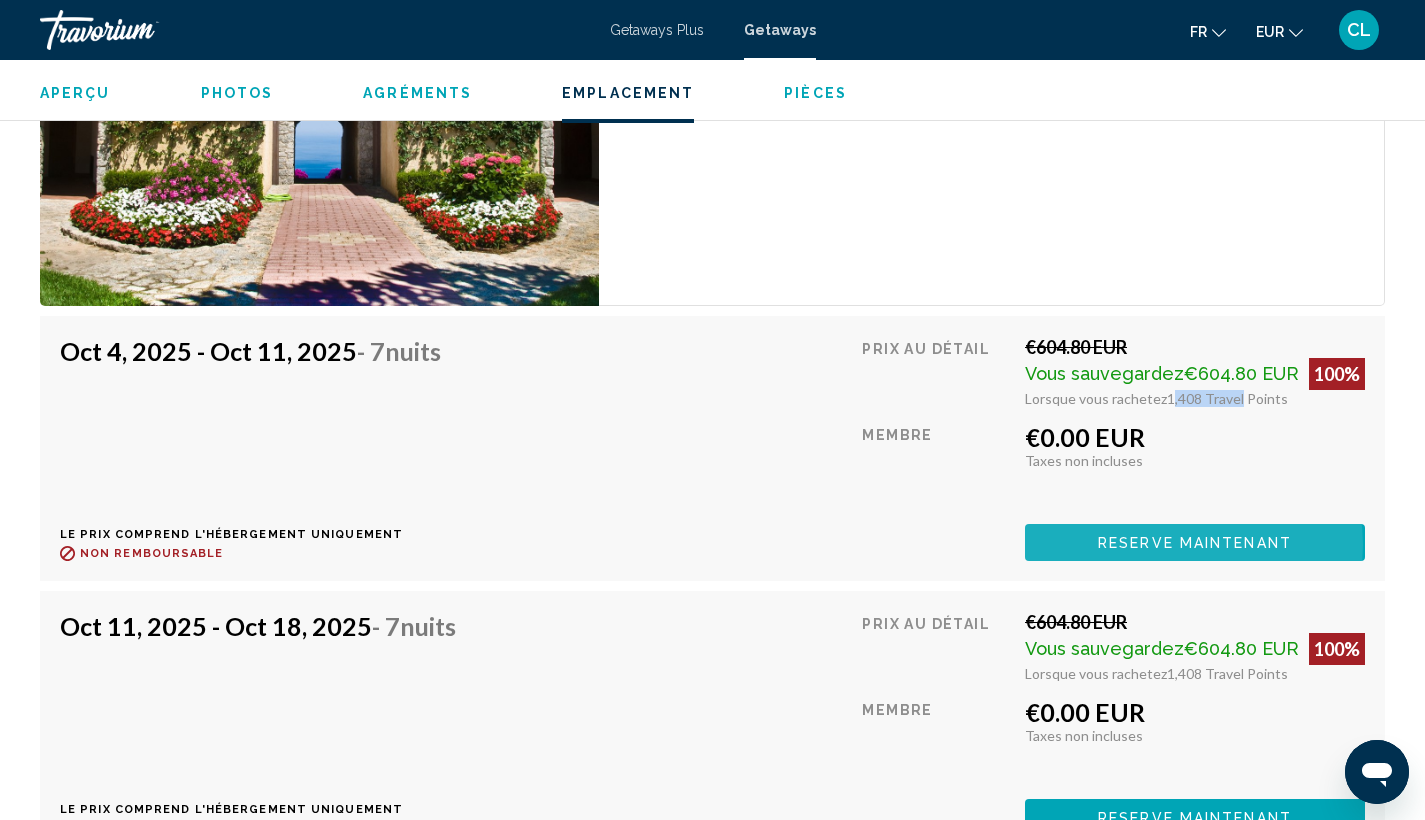 click on "Reserve maintenant" at bounding box center (1195, 543) 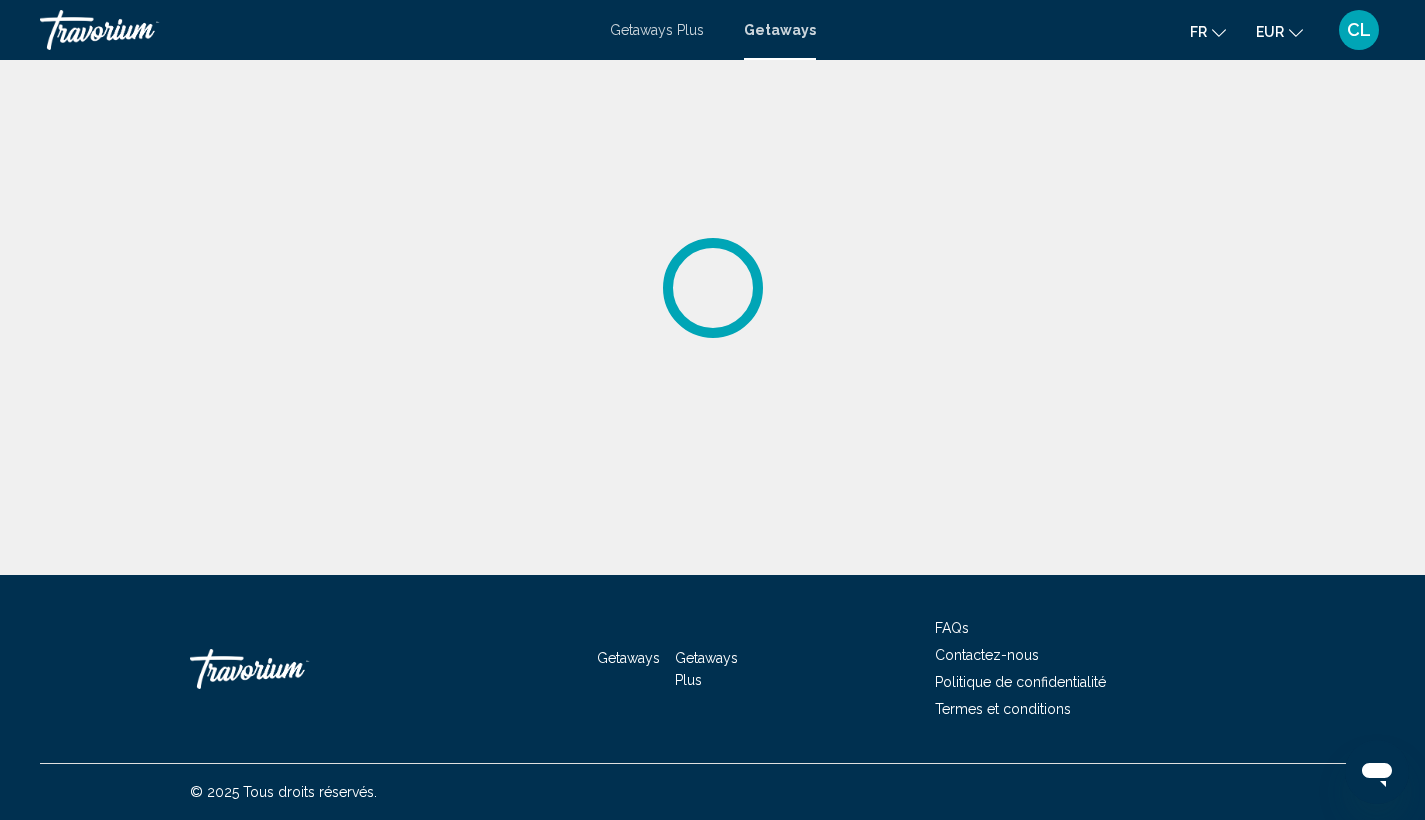 scroll, scrollTop: 0, scrollLeft: 0, axis: both 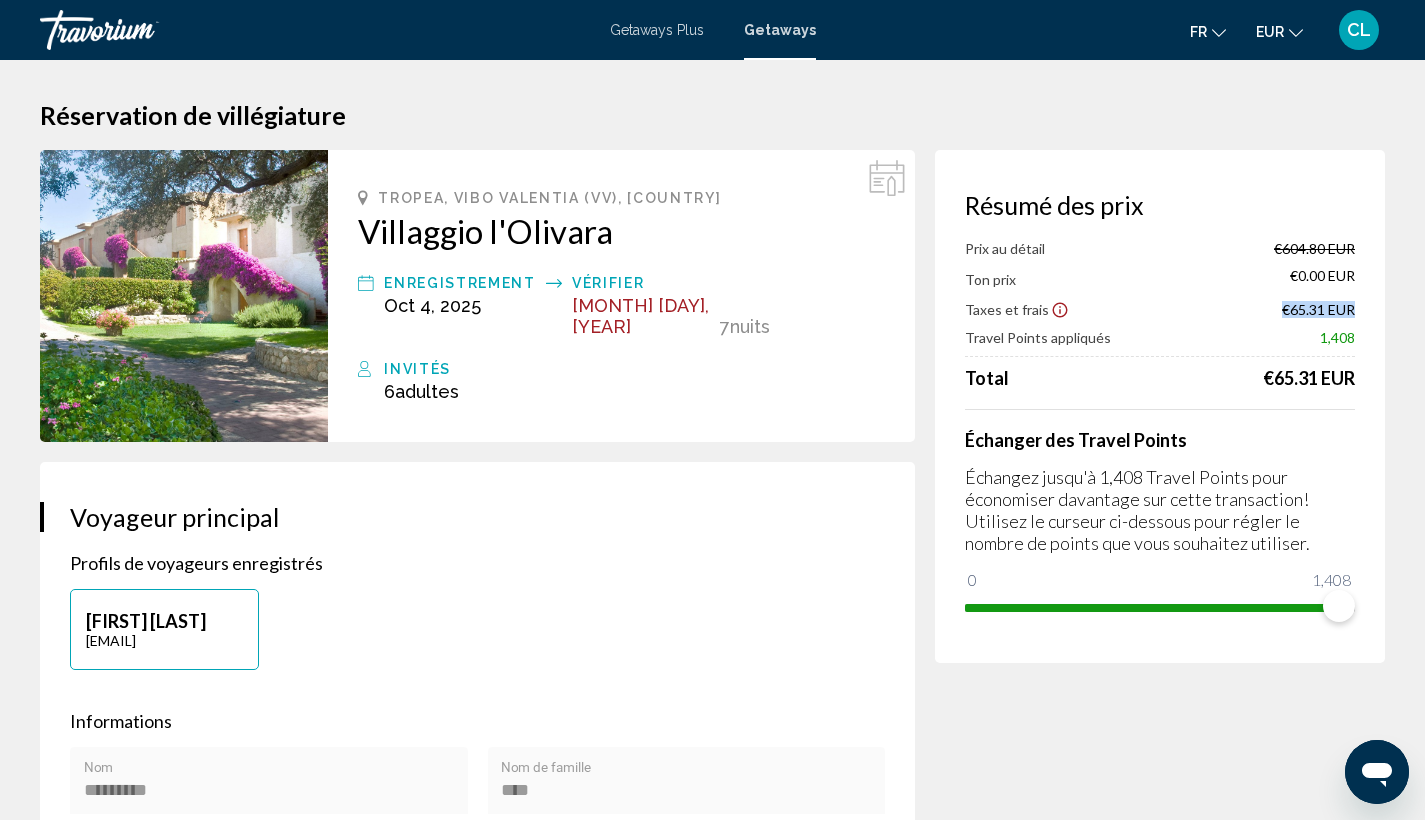 drag, startPoint x: 1283, startPoint y: 313, endPoint x: 1353, endPoint y: 310, distance: 70.064255 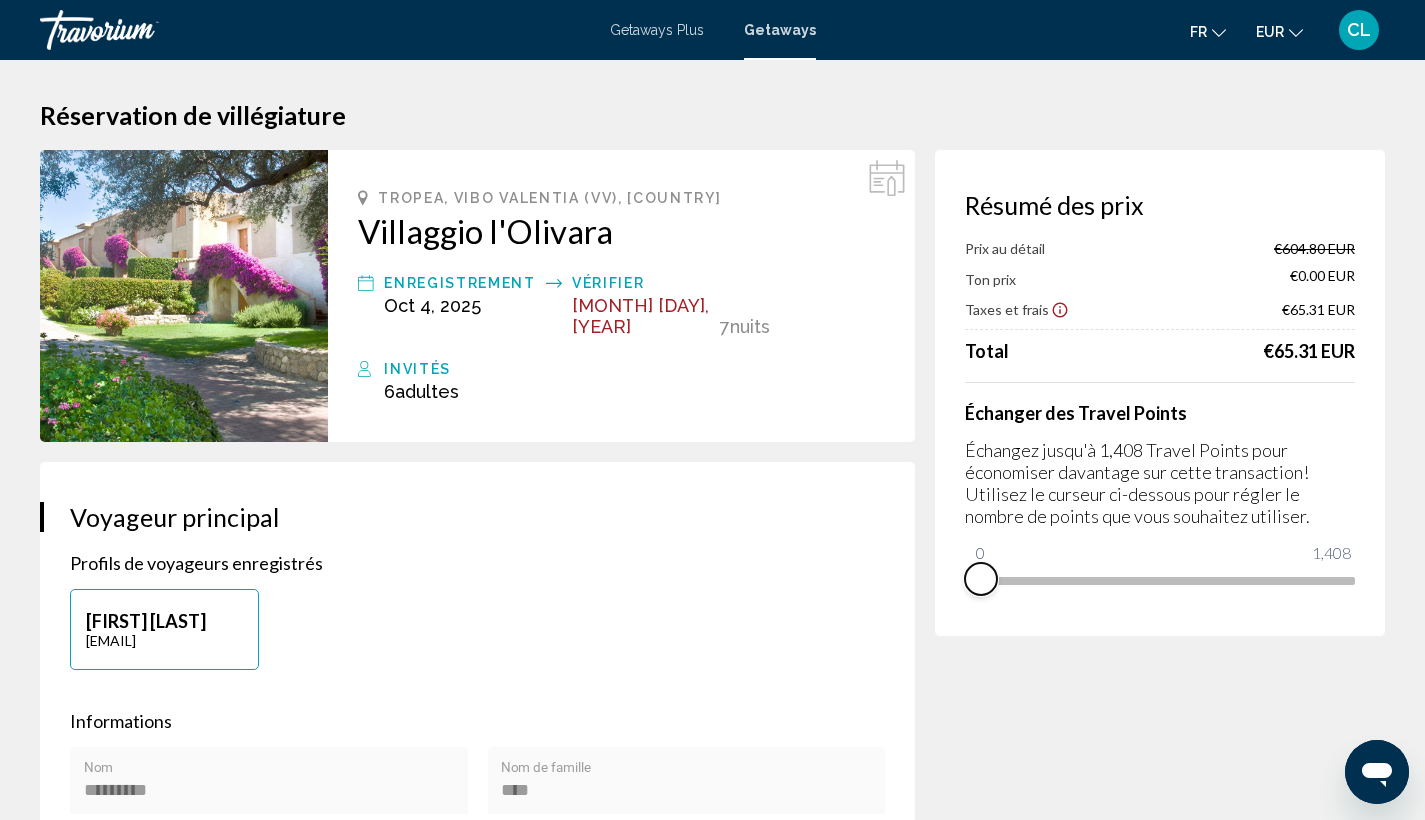 drag, startPoint x: 1340, startPoint y: 607, endPoint x: 856, endPoint y: 599, distance: 484.0661 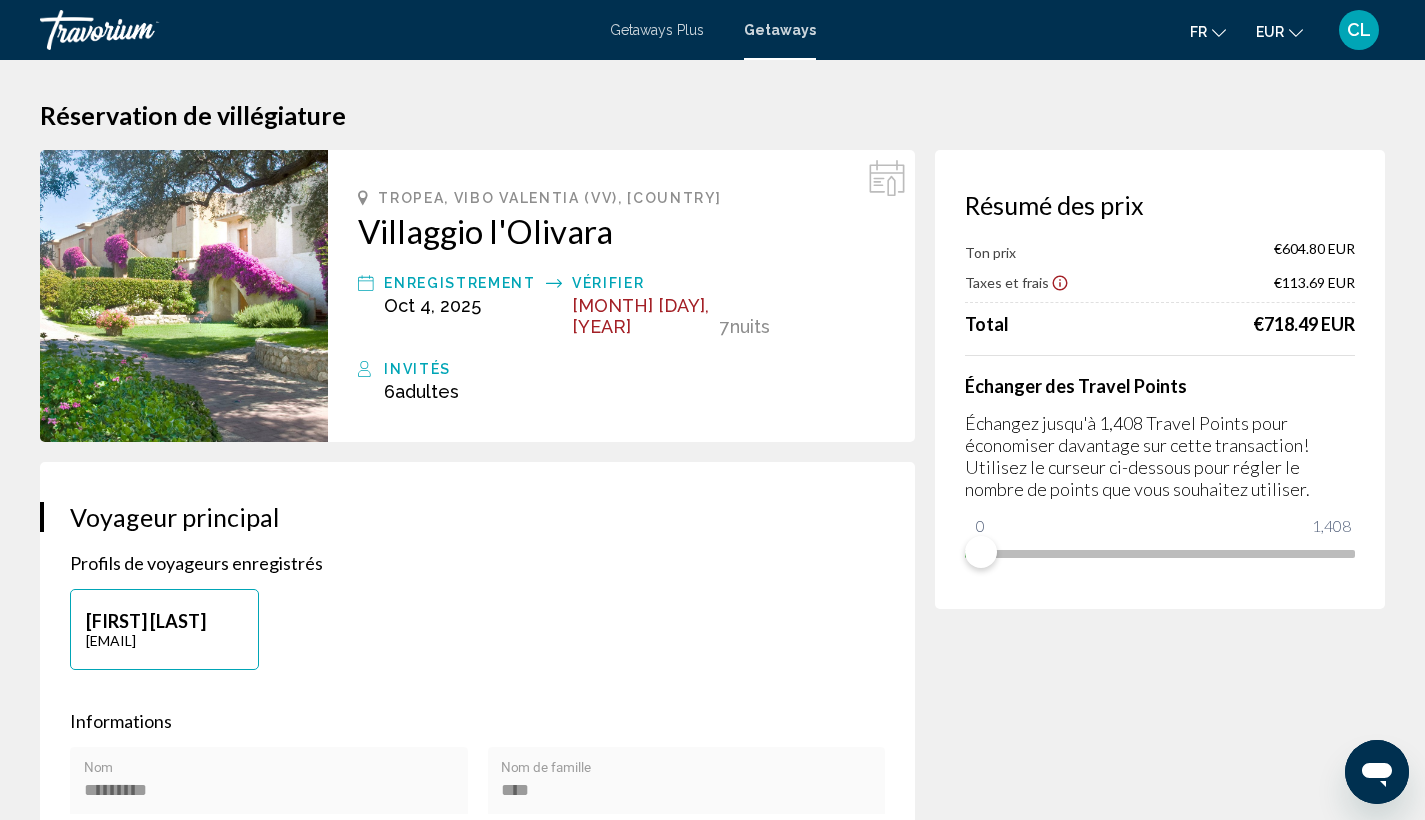 click on "**********" at bounding box center [712, 2393] 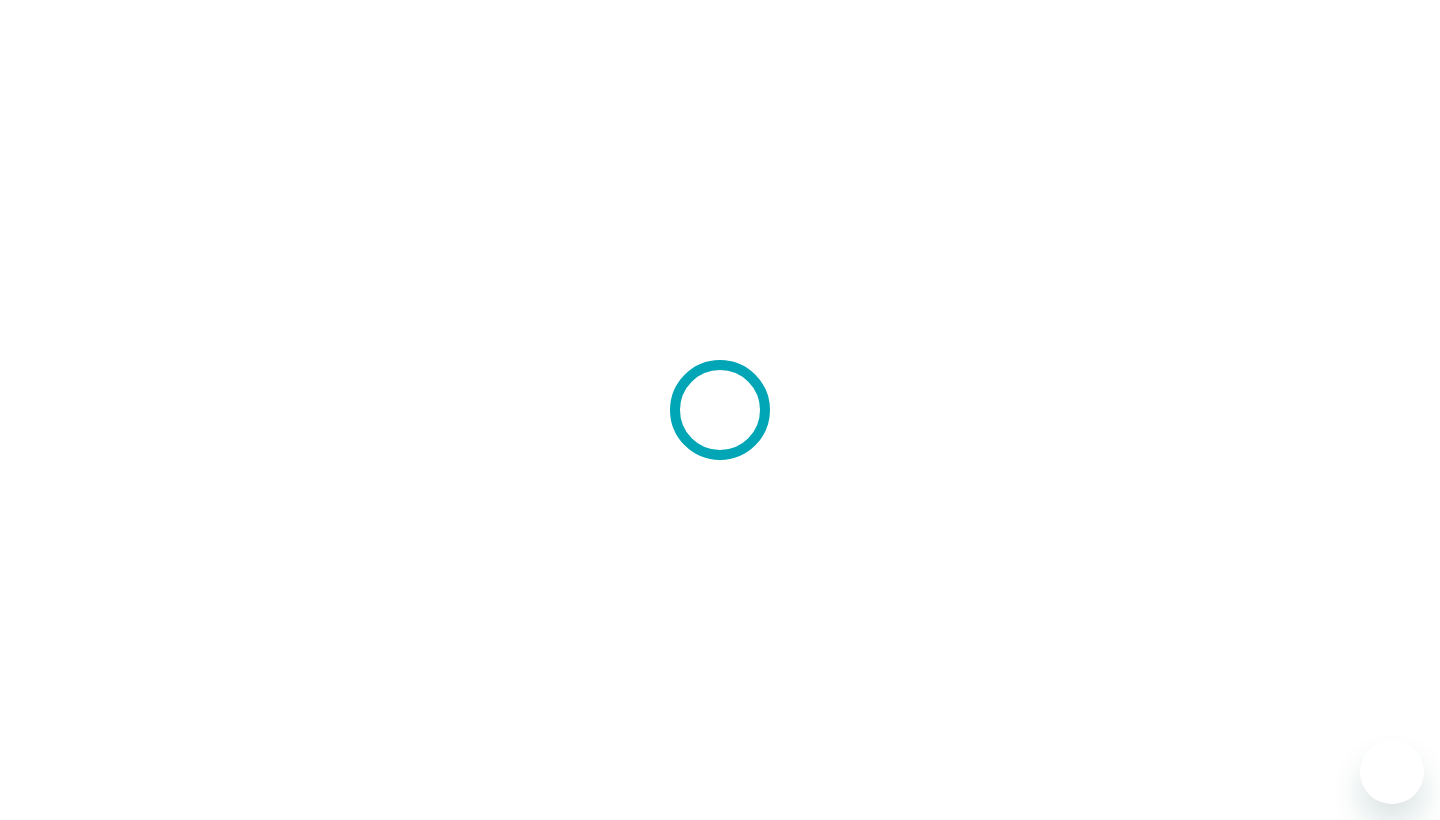 scroll, scrollTop: 0, scrollLeft: 0, axis: both 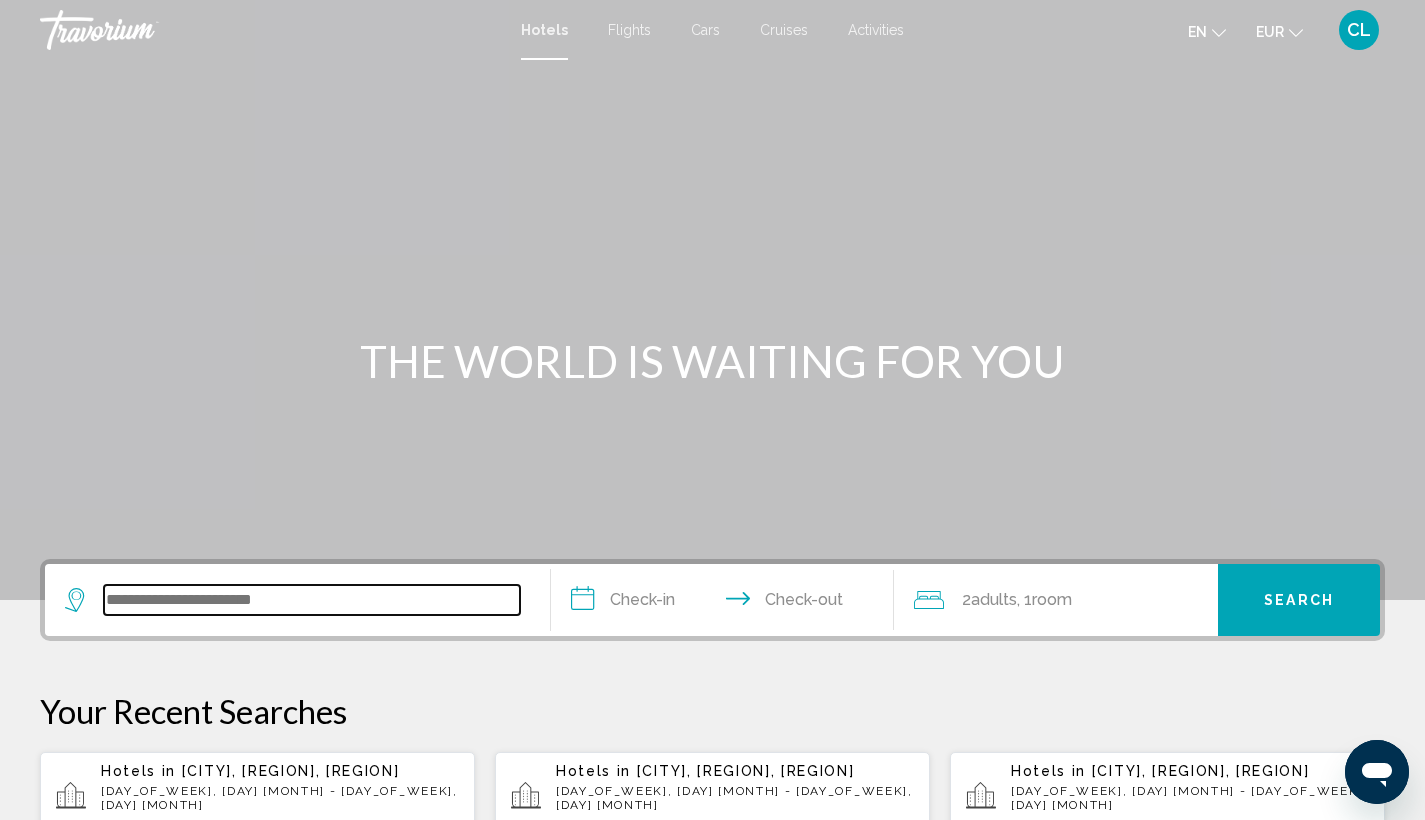 click at bounding box center (312, 600) 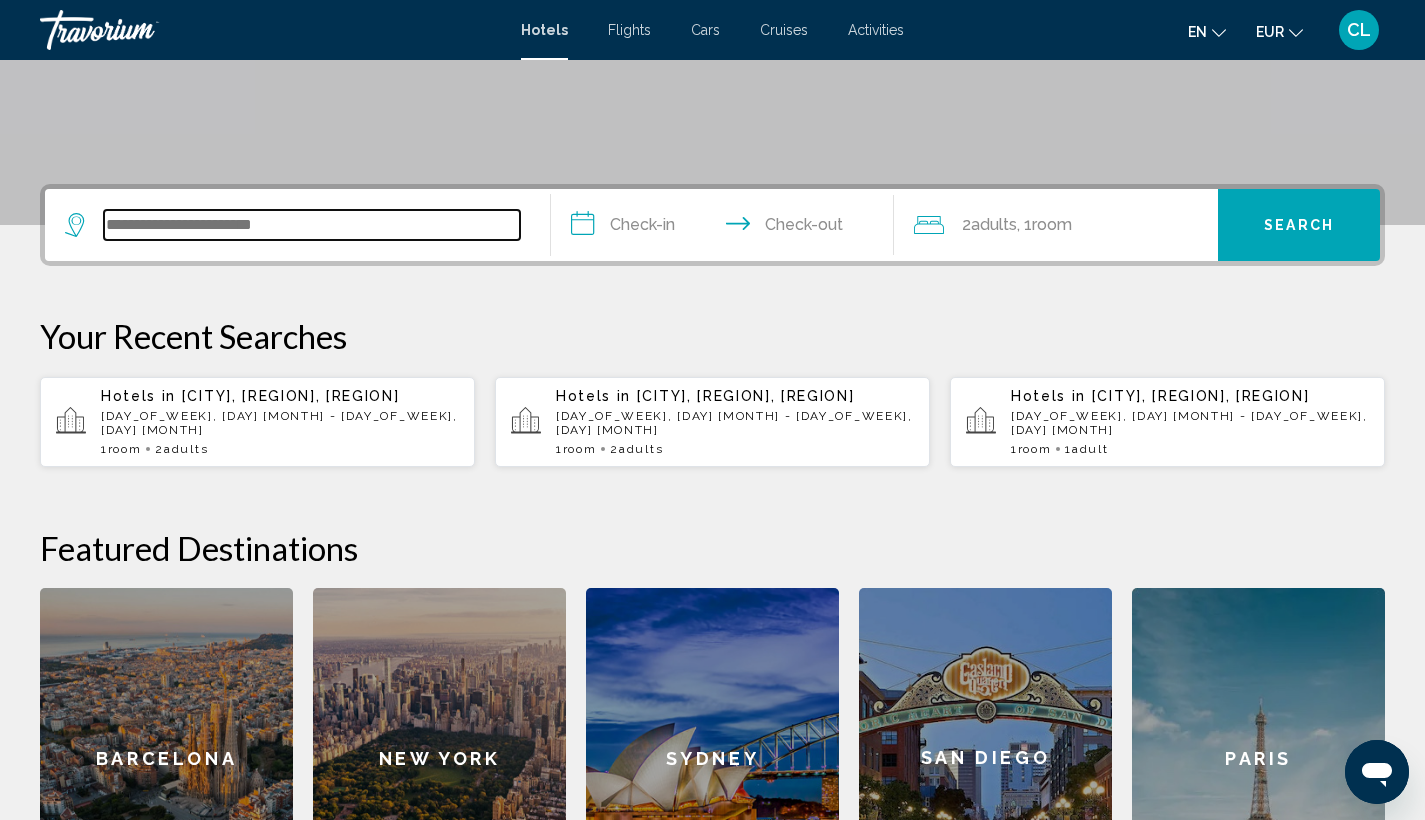 scroll, scrollTop: 494, scrollLeft: 0, axis: vertical 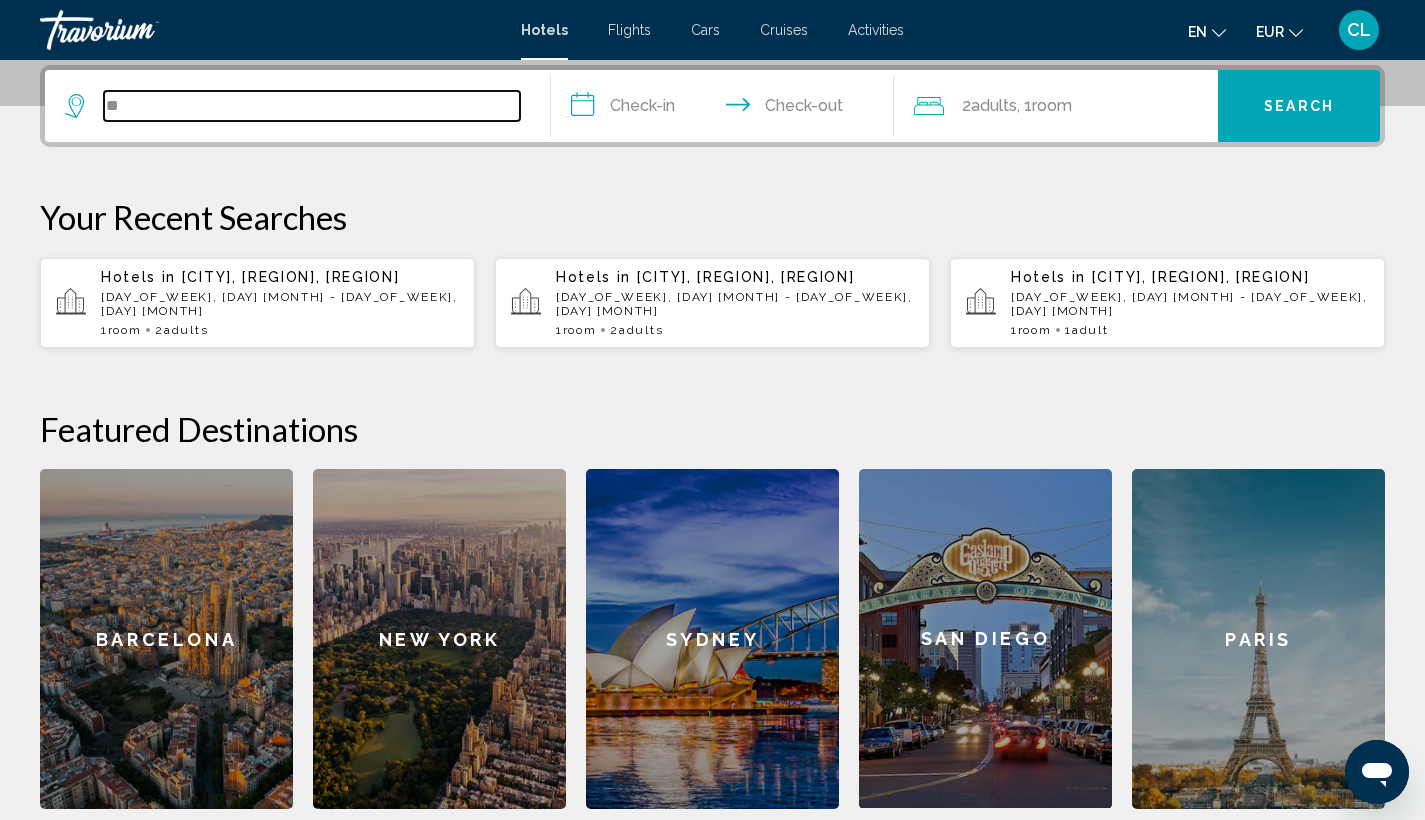 type on "*" 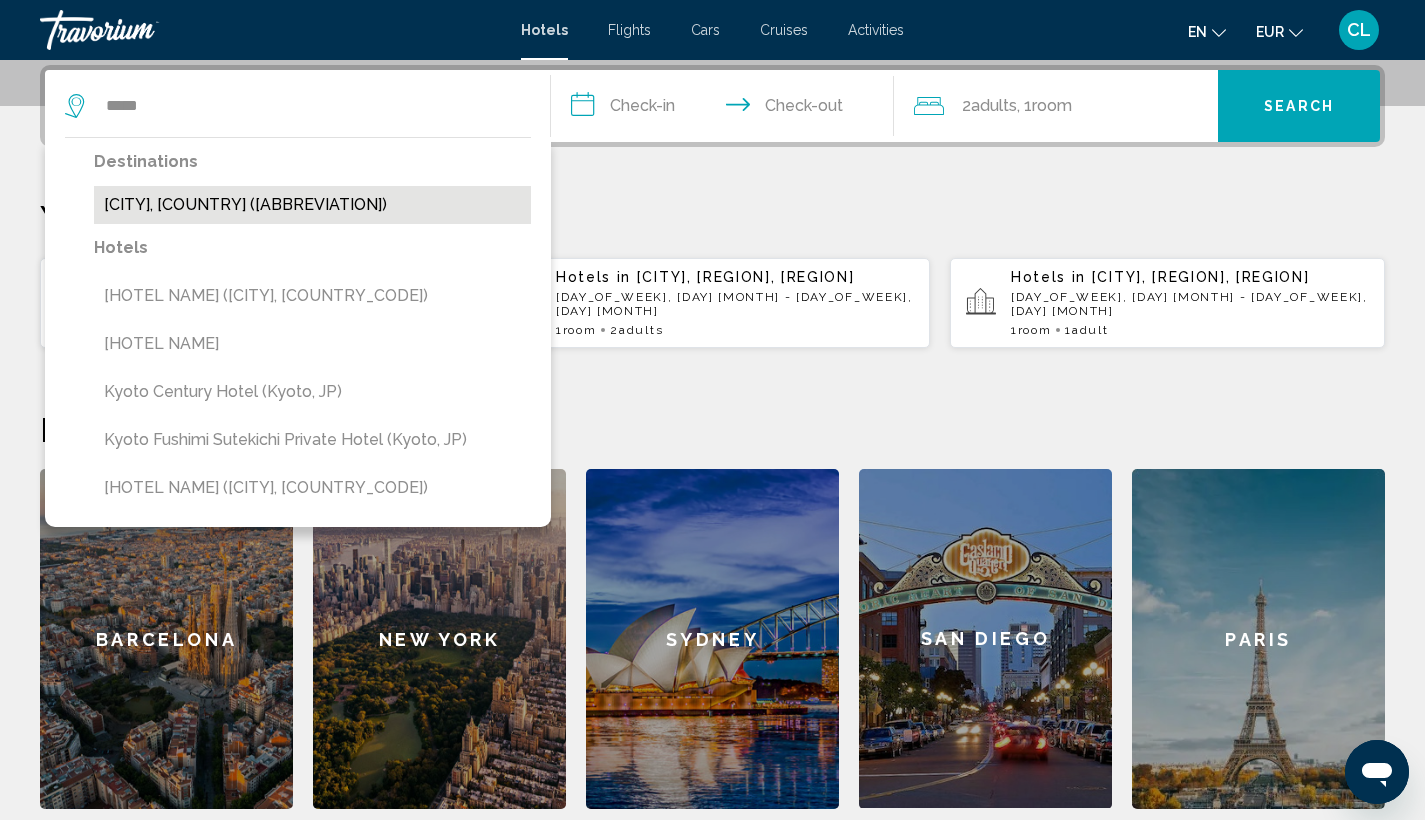 click on "Kyoto, Japan (UKY)" at bounding box center [312, 205] 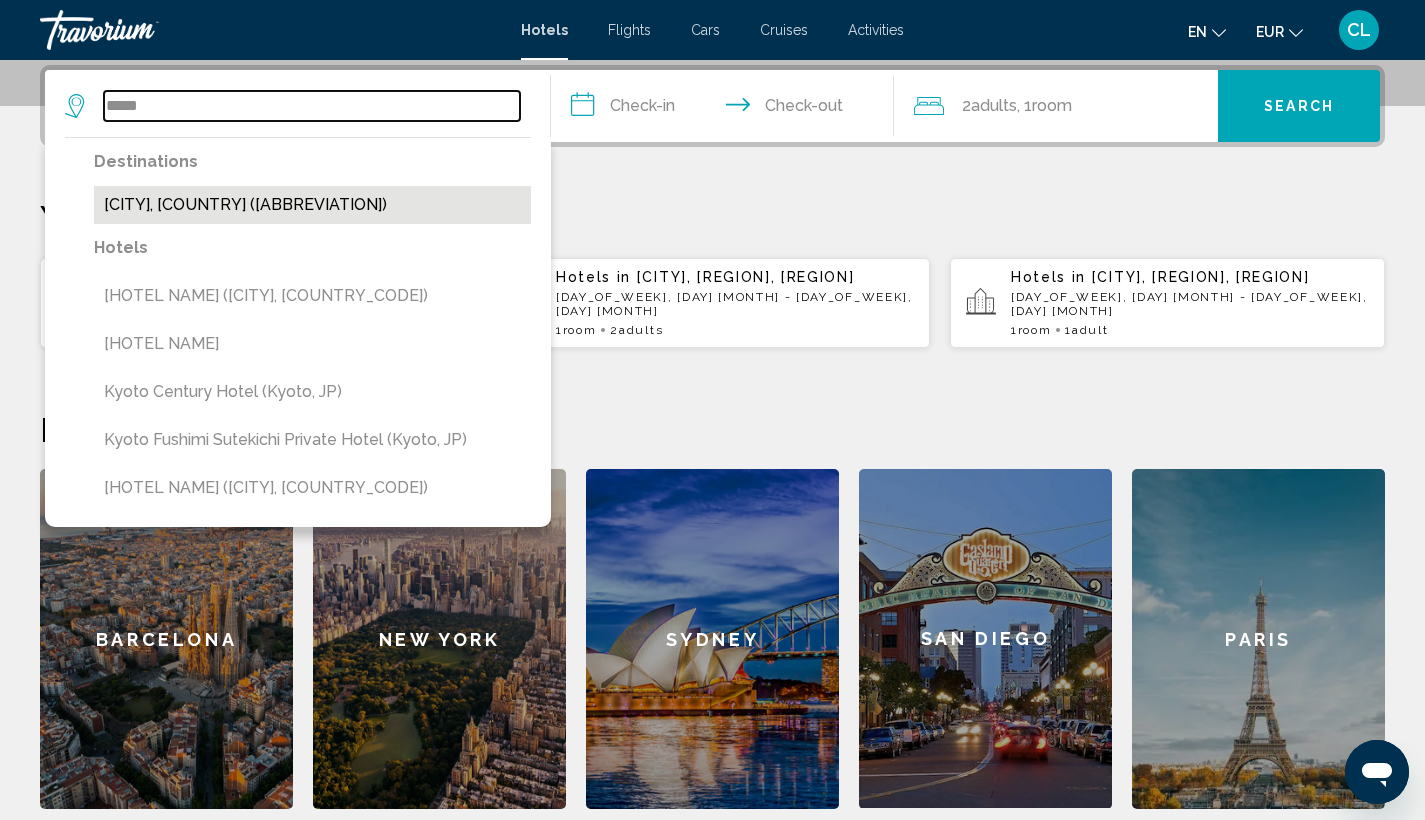 type on "**********" 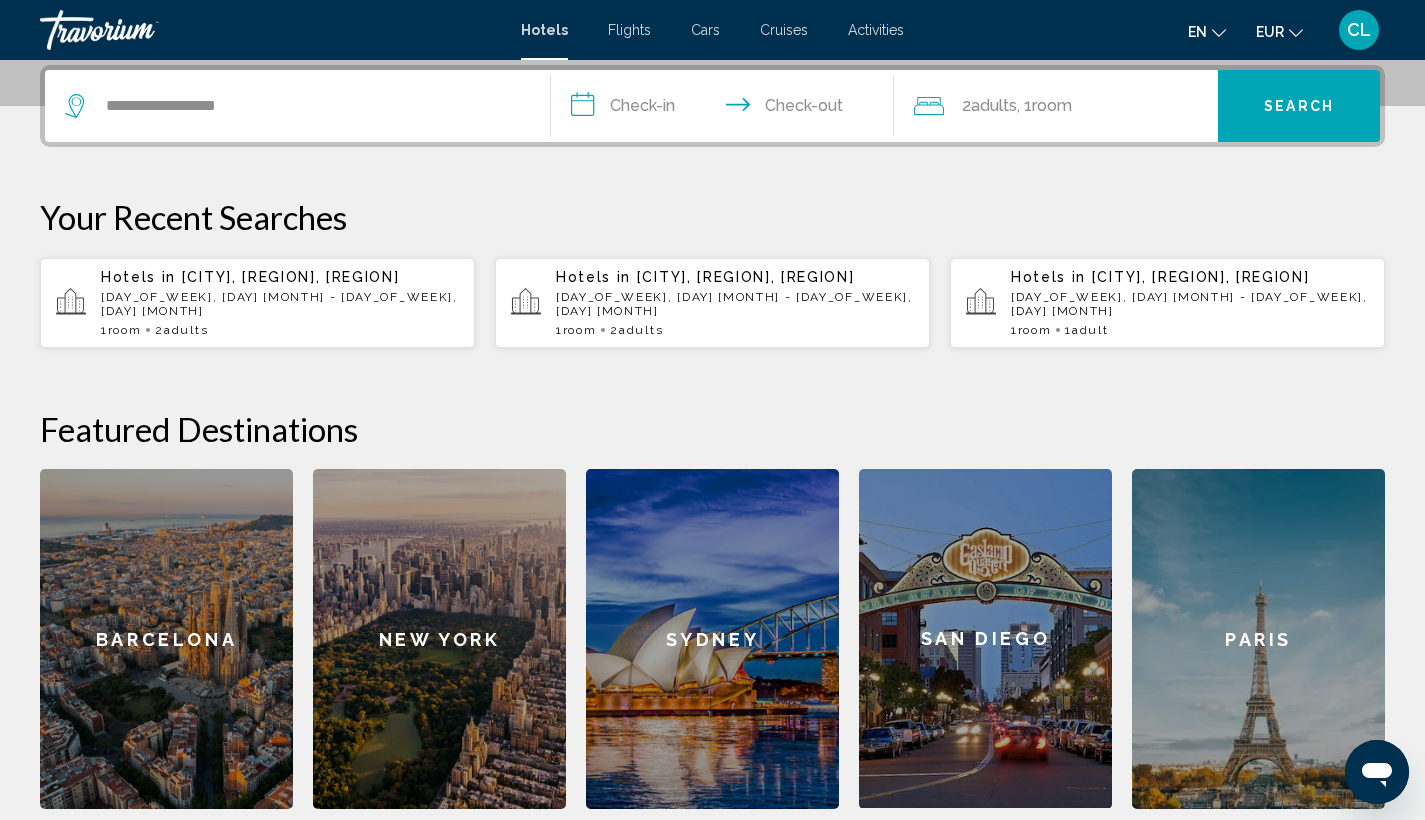 click on "**********" at bounding box center [727, 109] 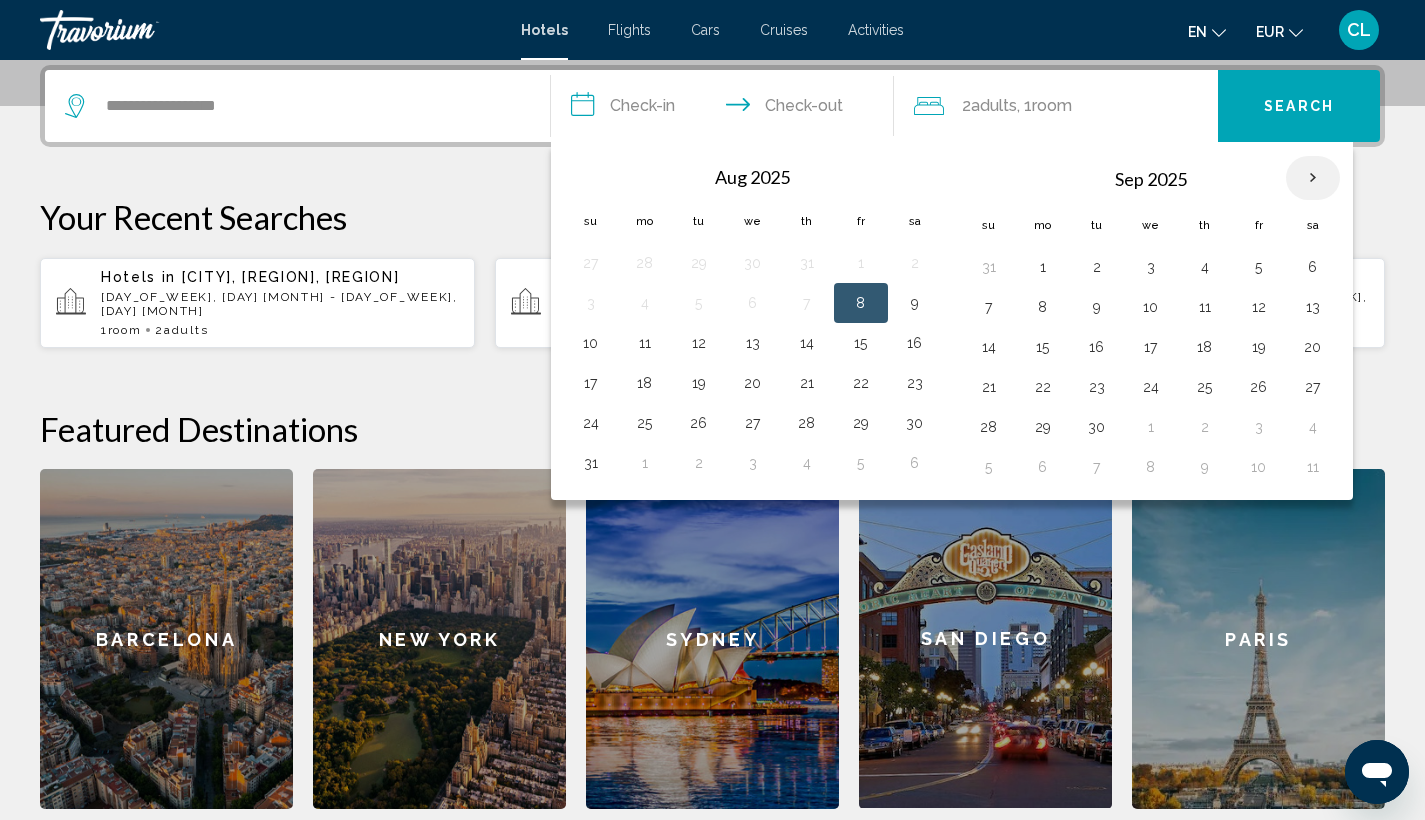 click at bounding box center [1313, 178] 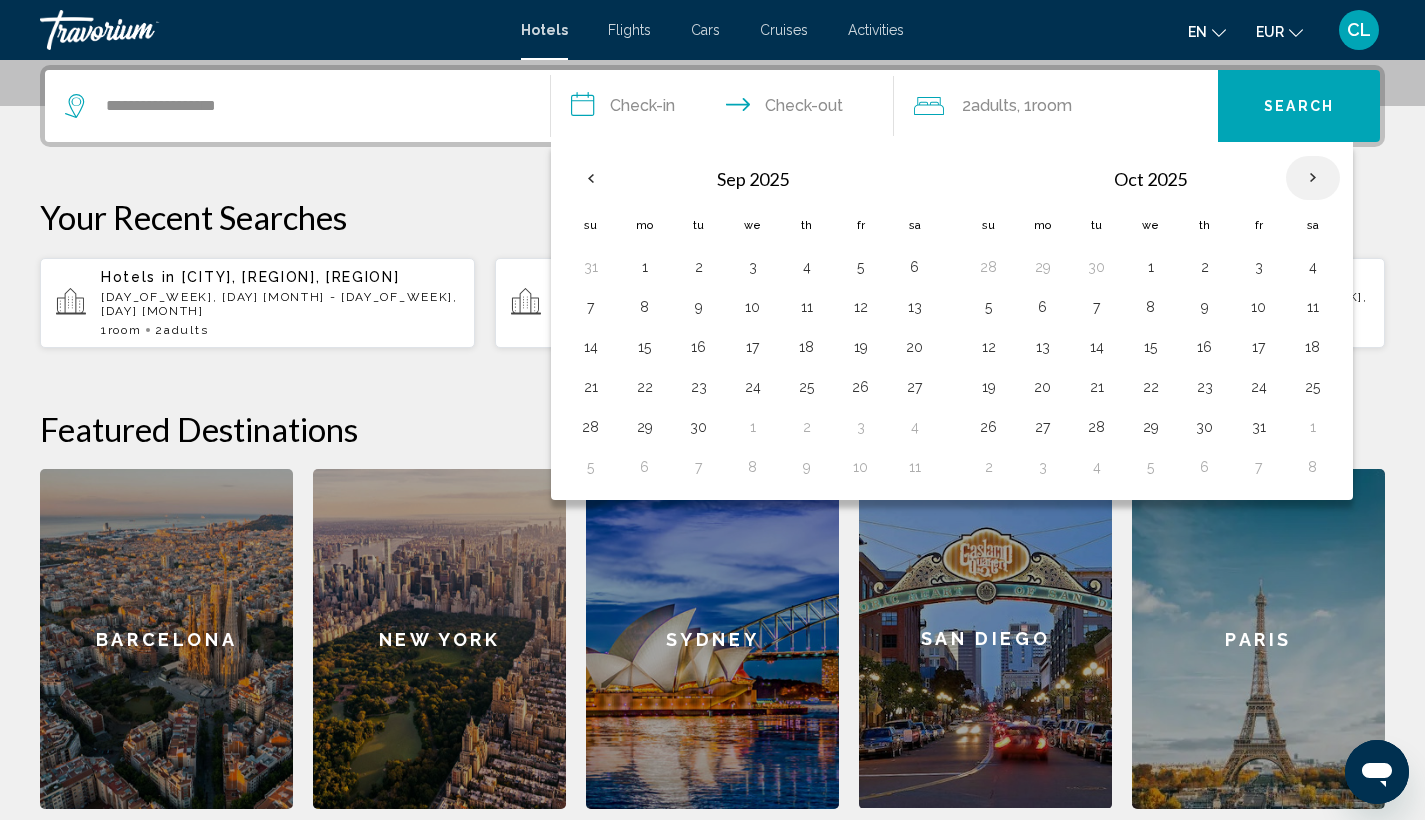 click at bounding box center [1313, 178] 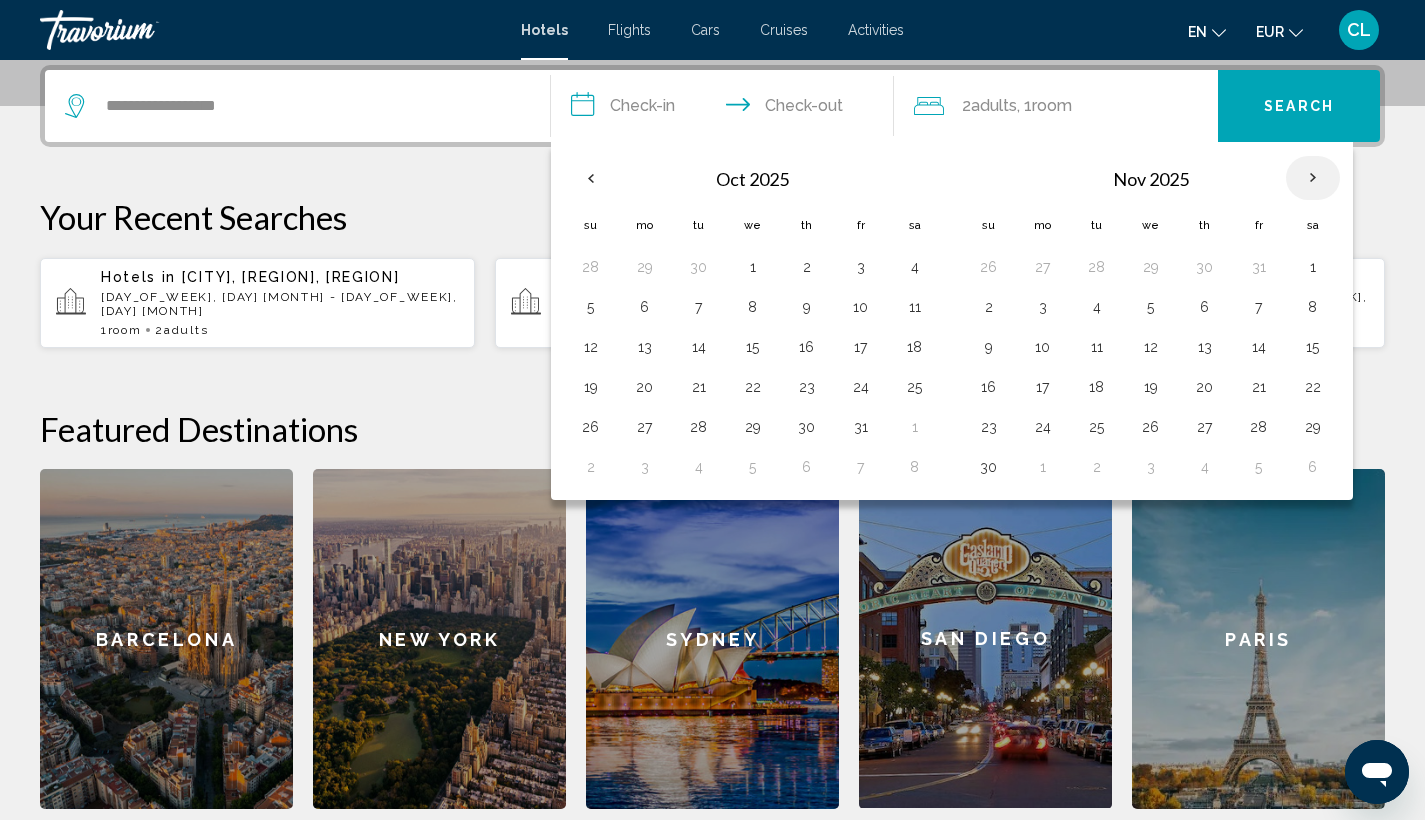 click at bounding box center (1313, 178) 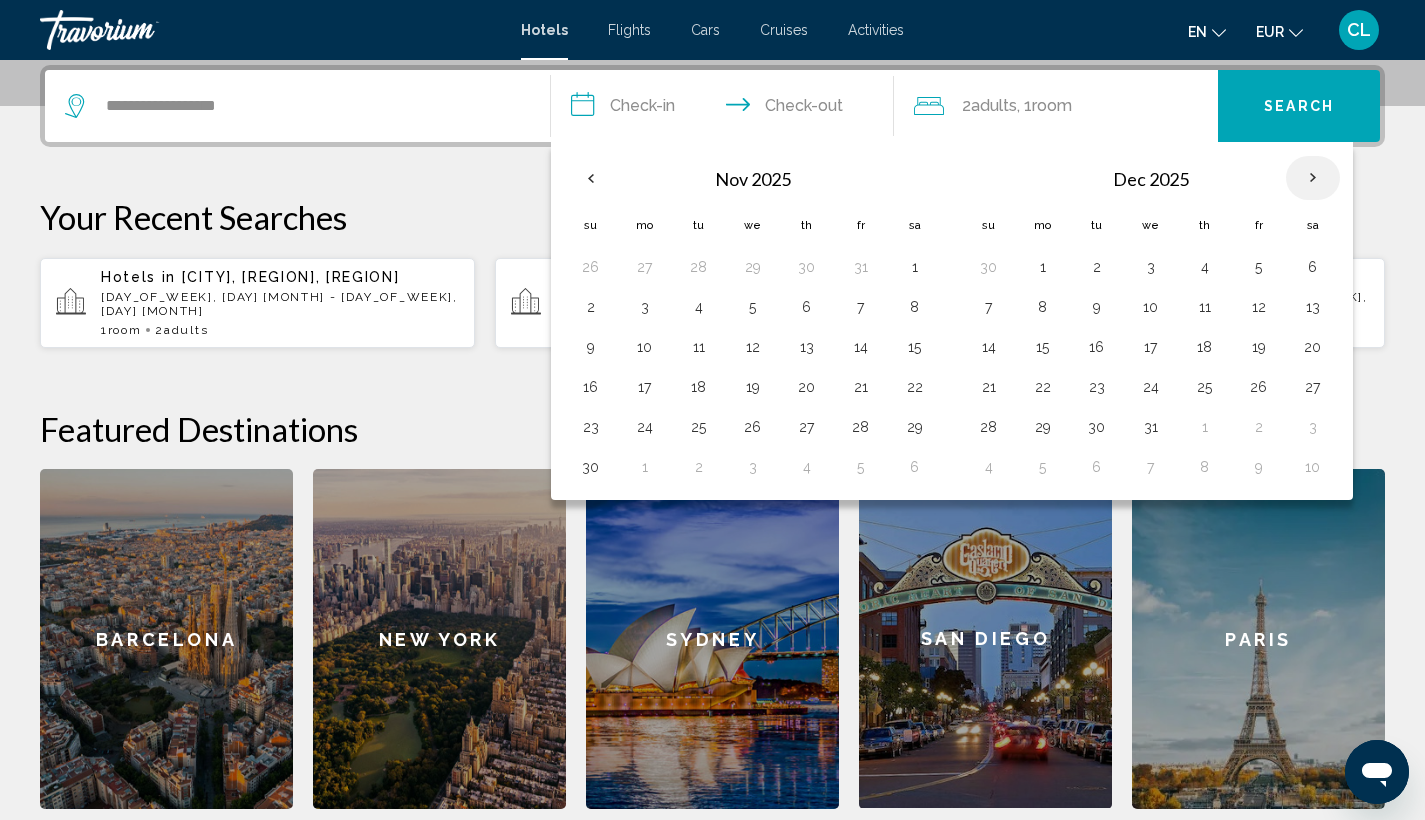 click at bounding box center [1313, 178] 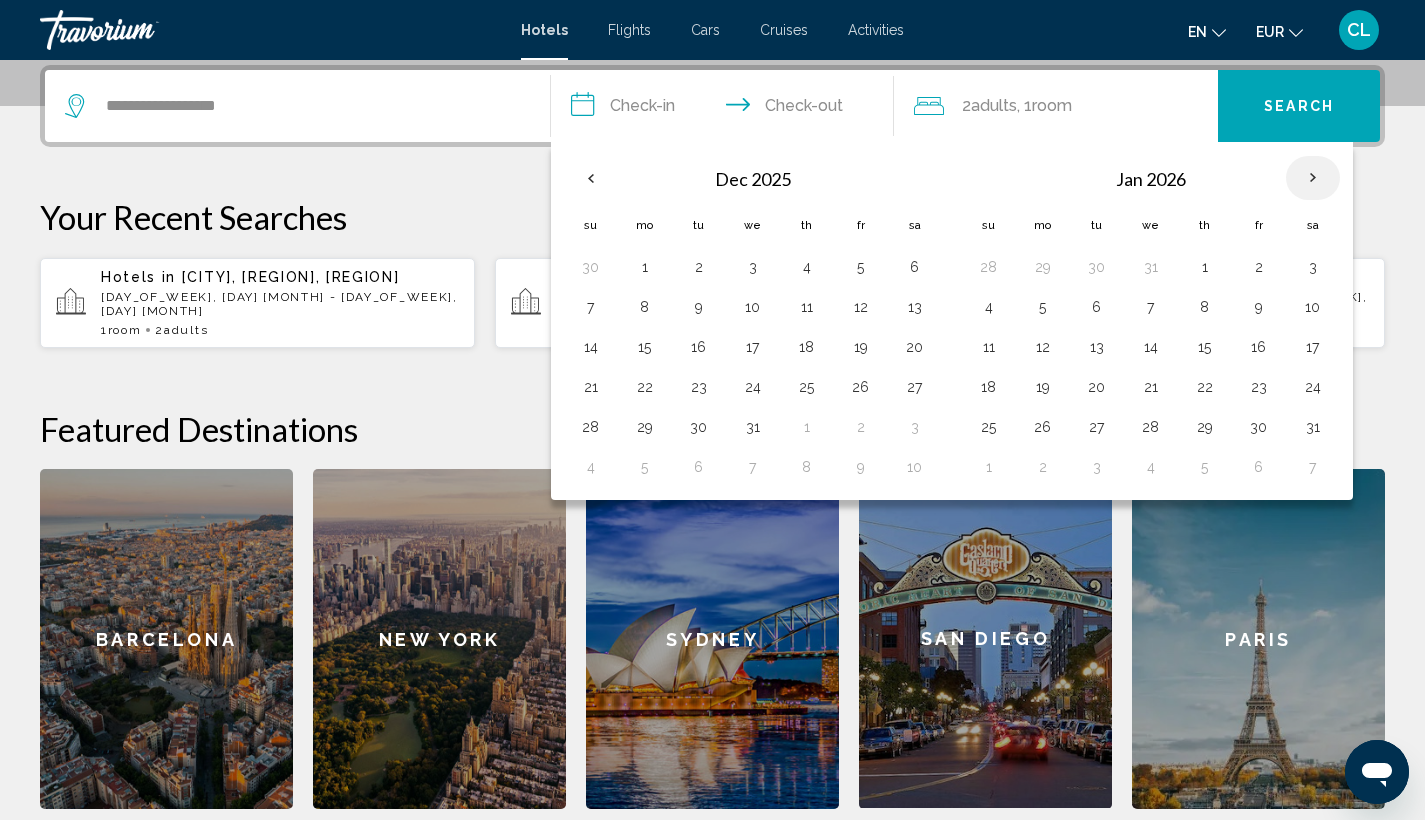 click at bounding box center (1313, 178) 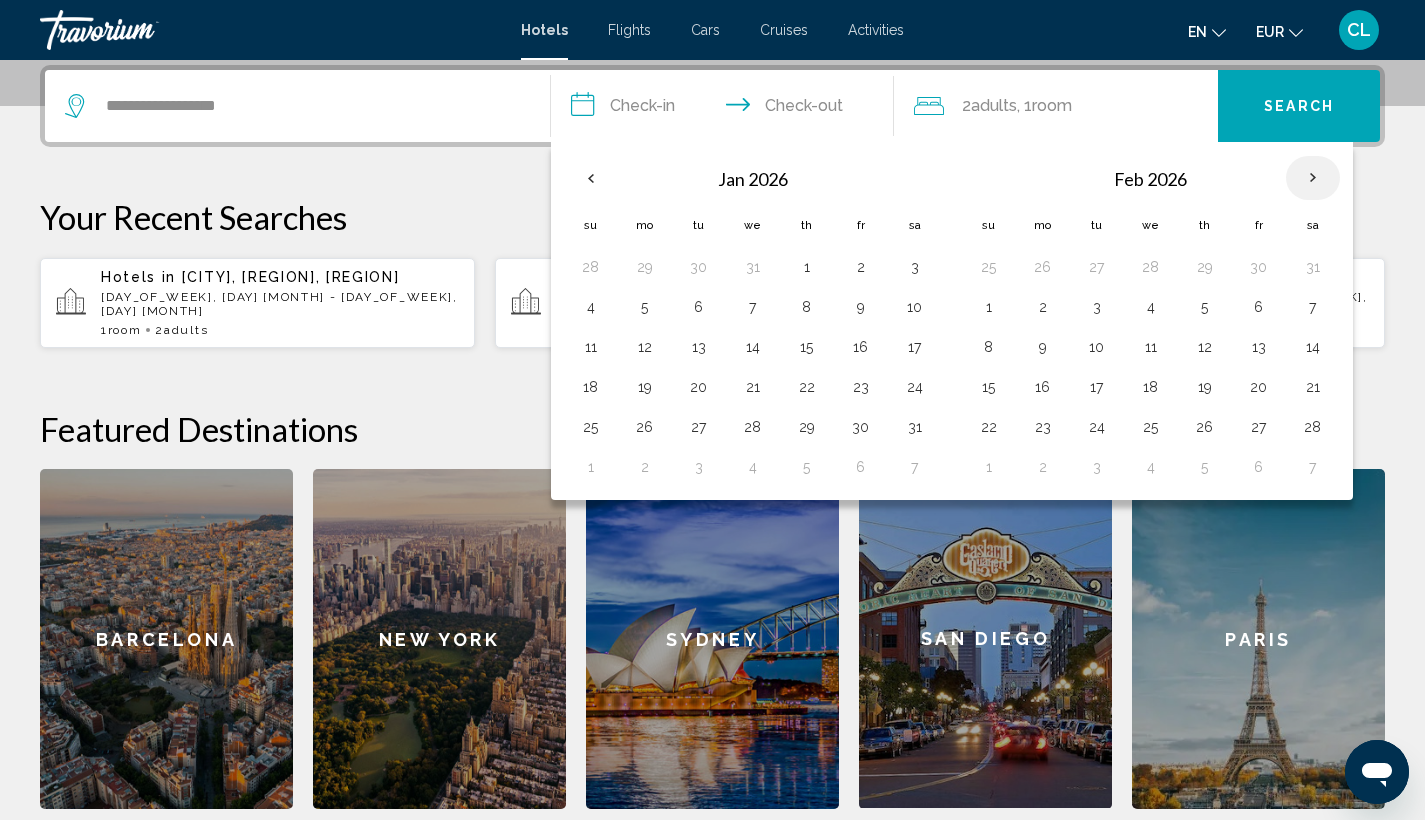 click at bounding box center (1313, 178) 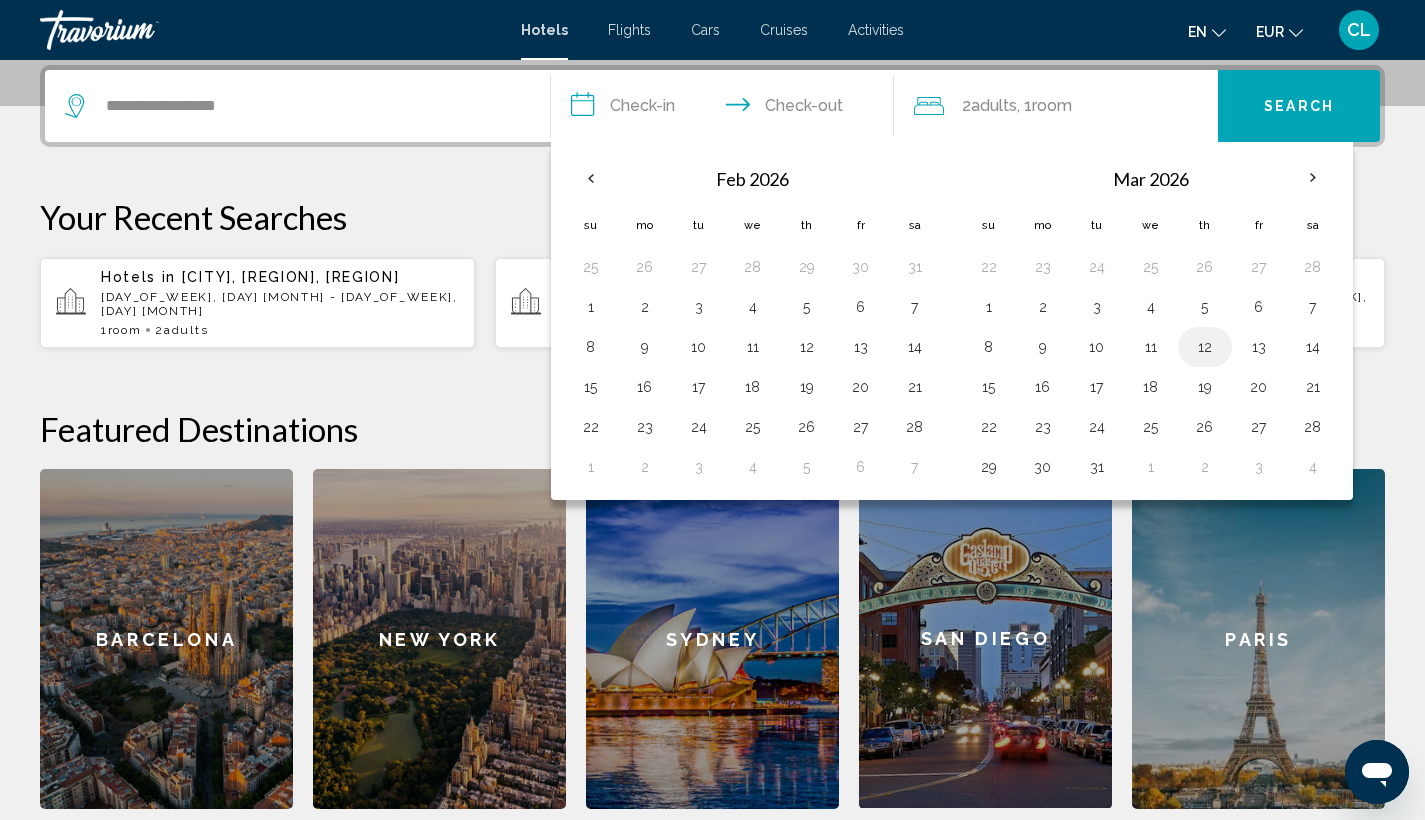 click on "12" at bounding box center [1205, 347] 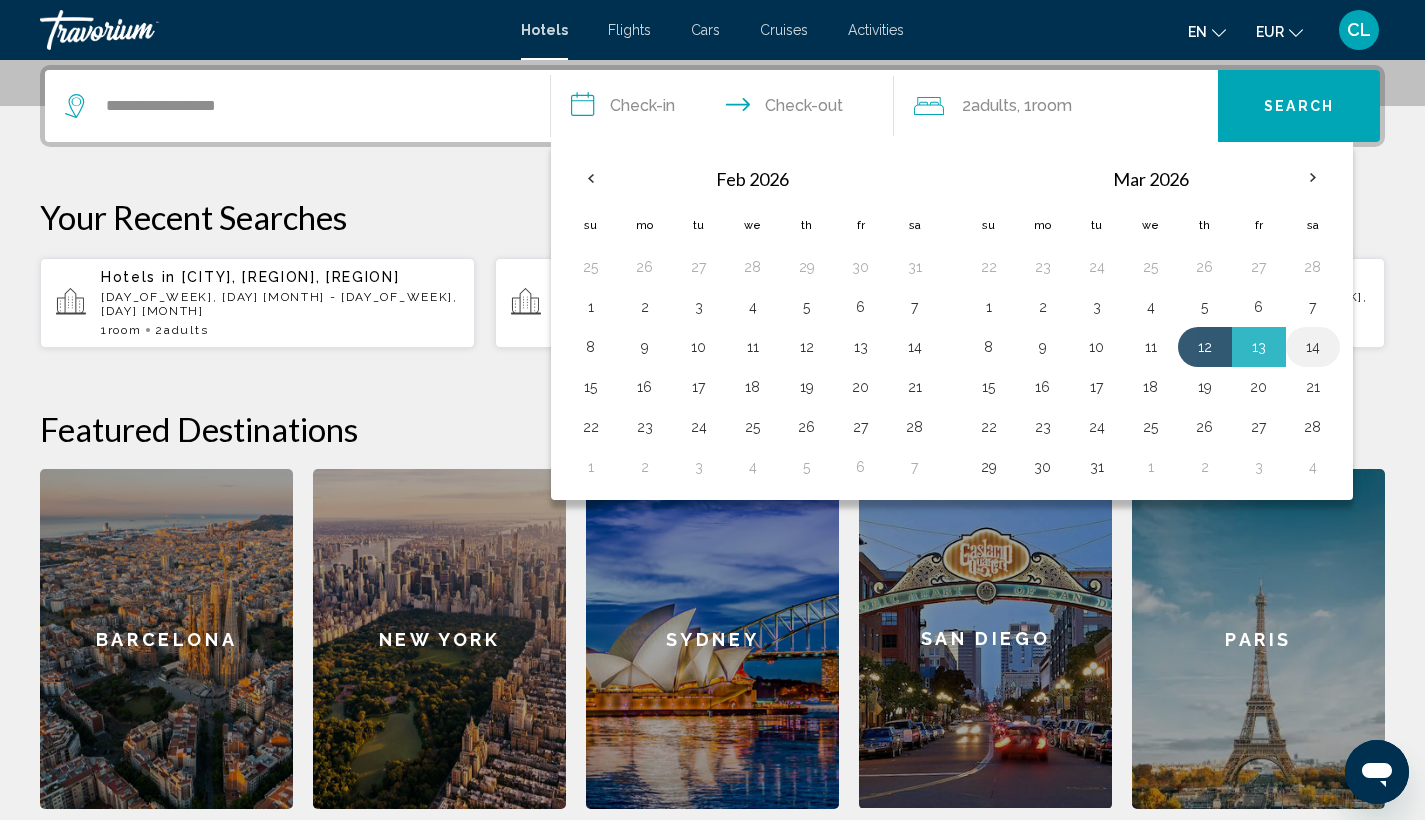 click on "14" at bounding box center (1313, 347) 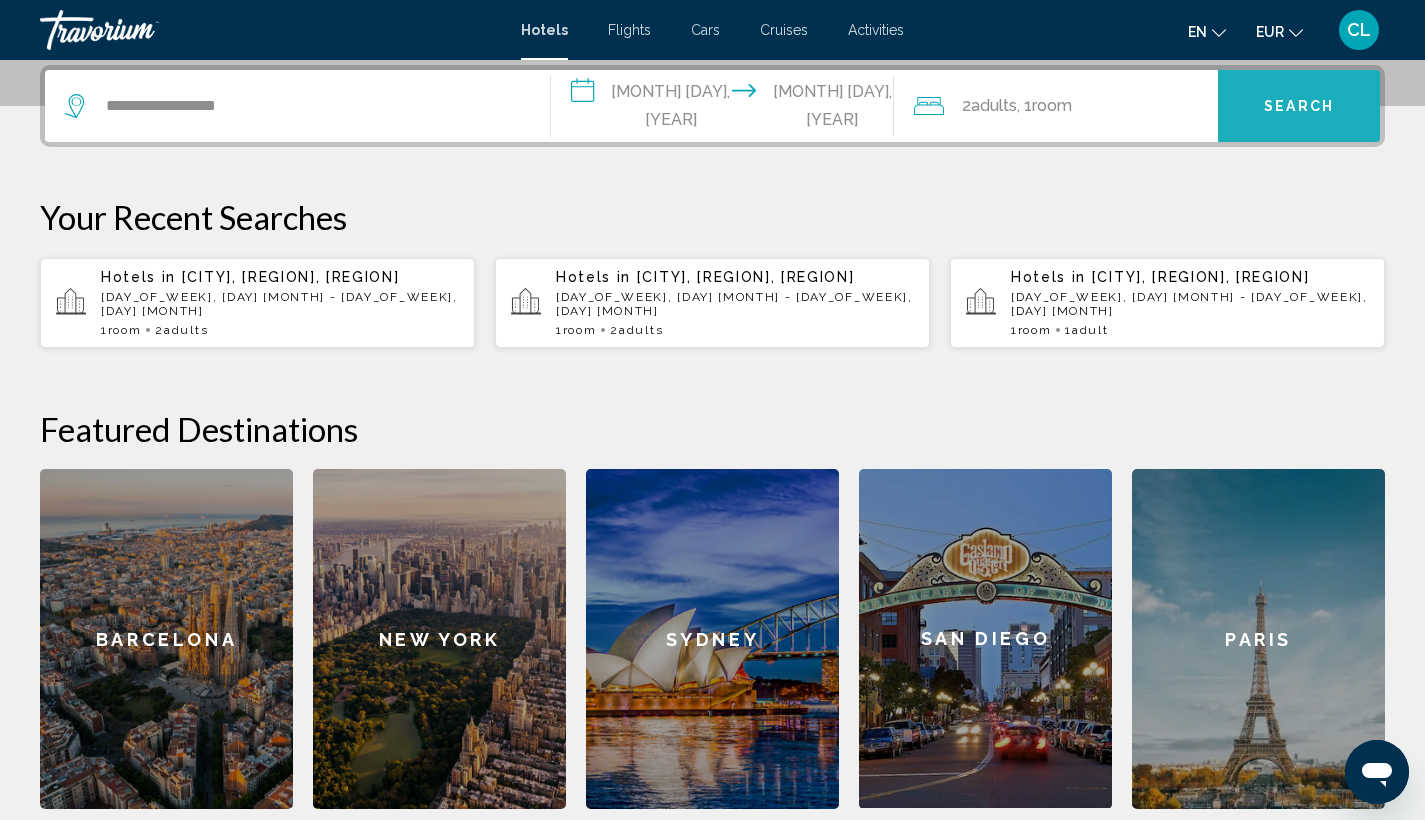 click on "Search" at bounding box center [1299, 106] 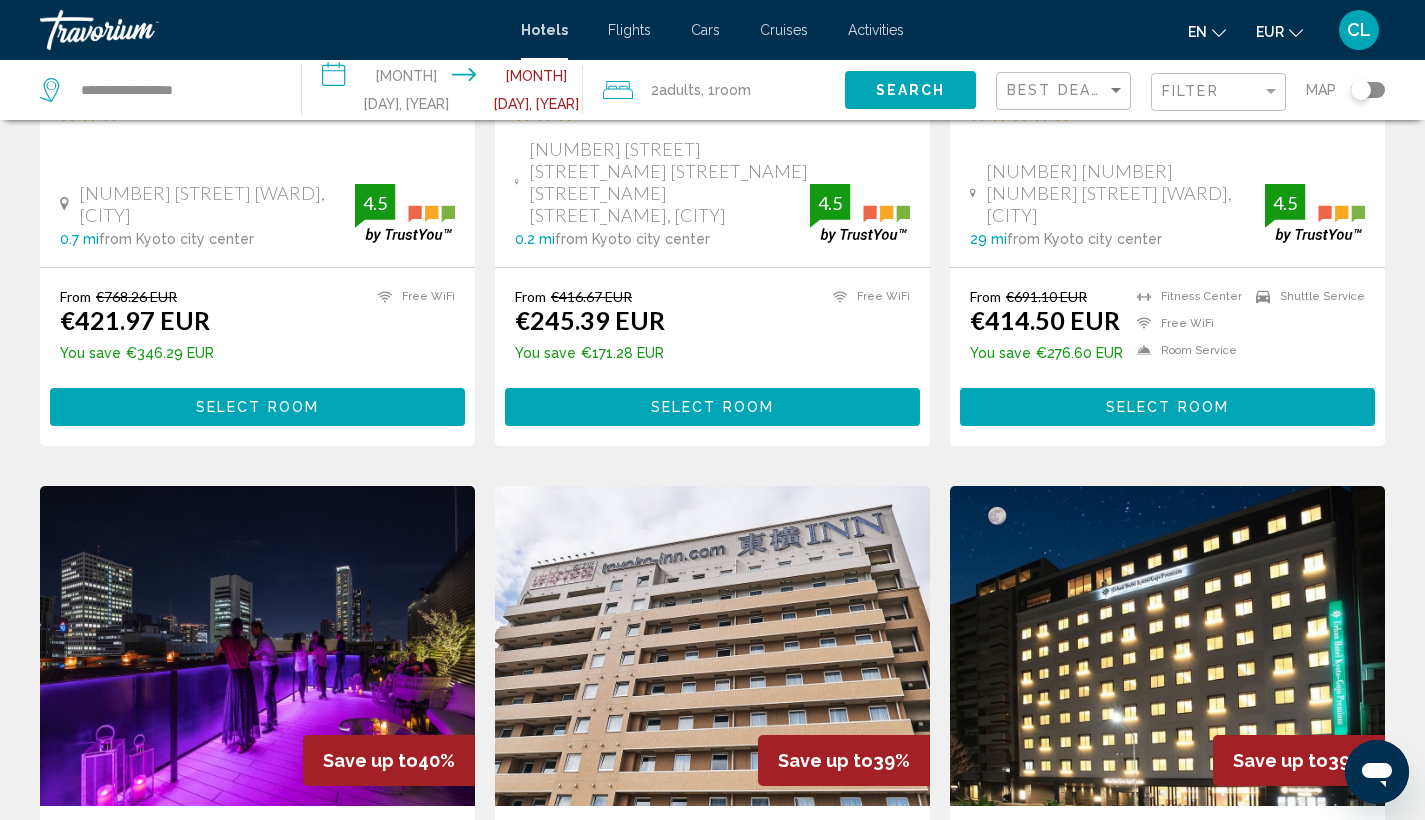 scroll, scrollTop: 452, scrollLeft: 0, axis: vertical 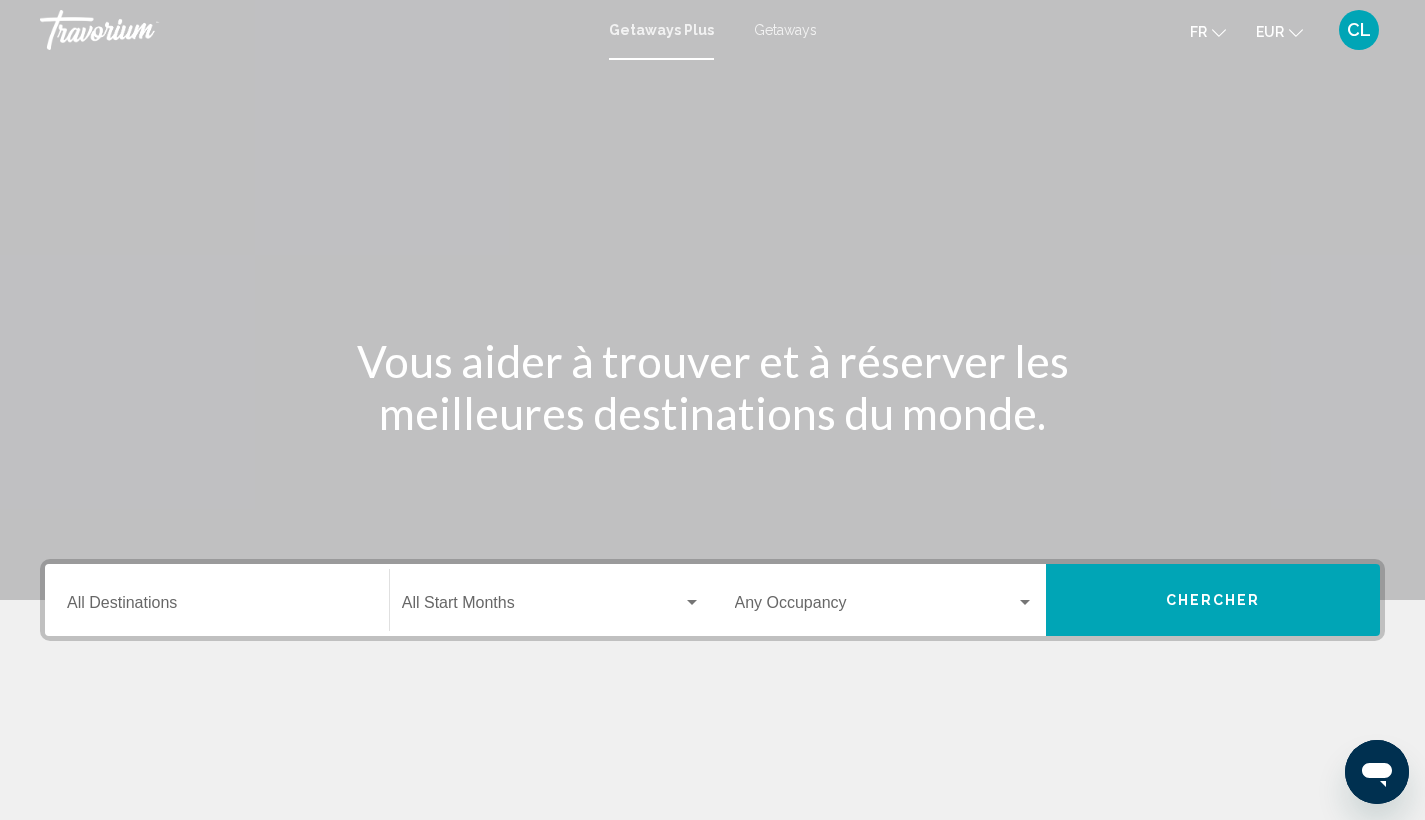 click on "Getaways" at bounding box center (785, 30) 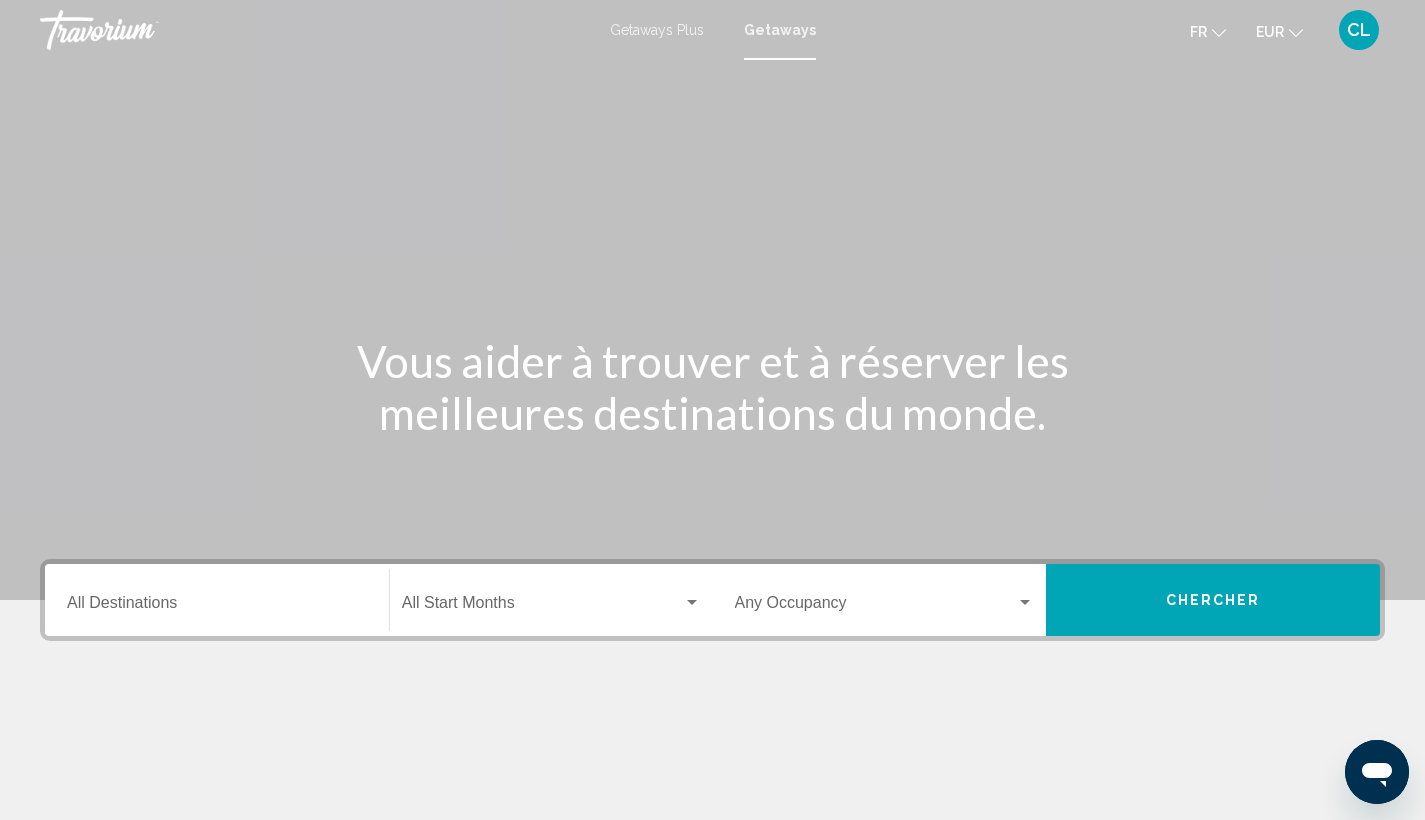 click on "Destination All Destinations" at bounding box center [217, 600] 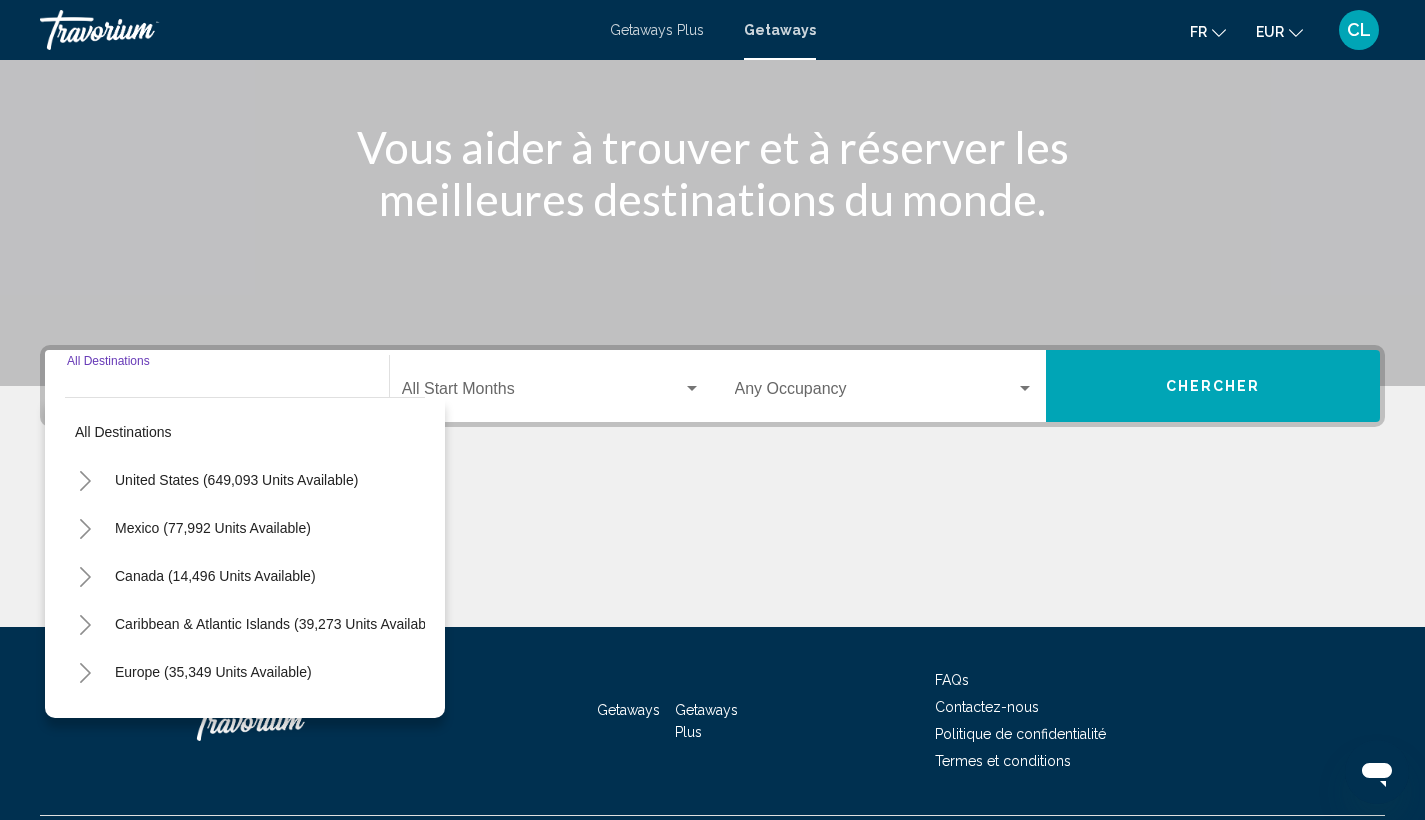 scroll, scrollTop: 266, scrollLeft: 0, axis: vertical 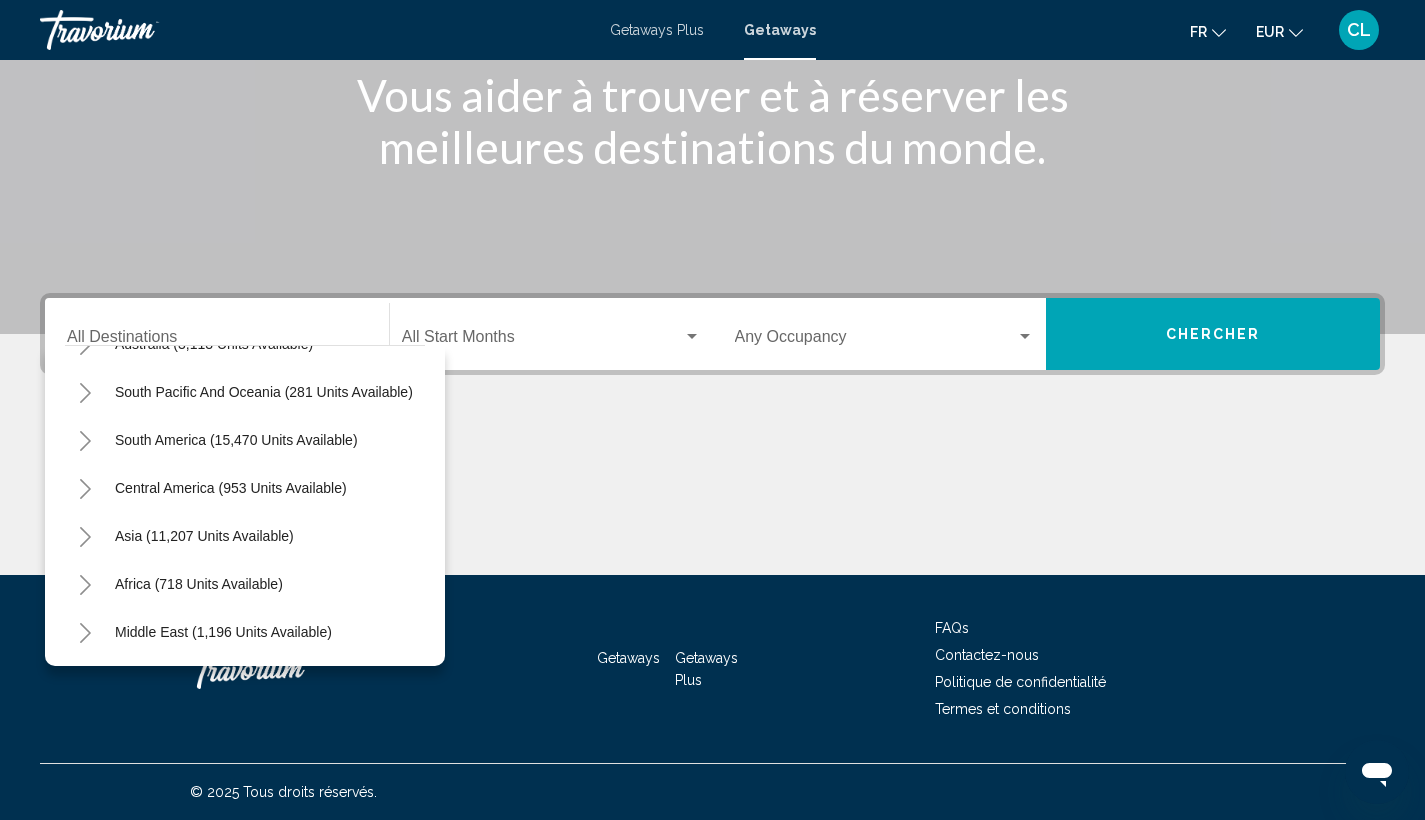 click 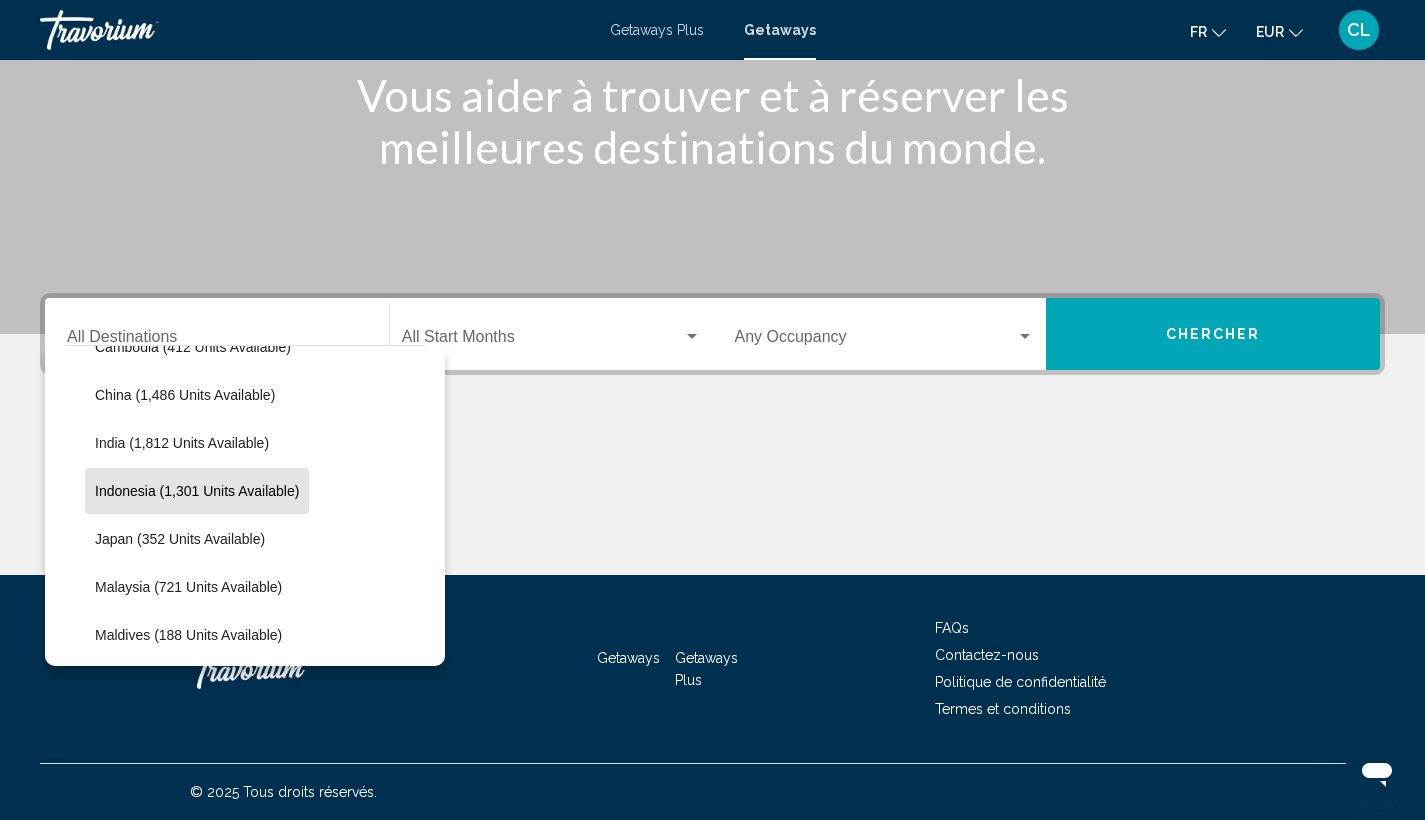 scroll, scrollTop: 613, scrollLeft: 0, axis: vertical 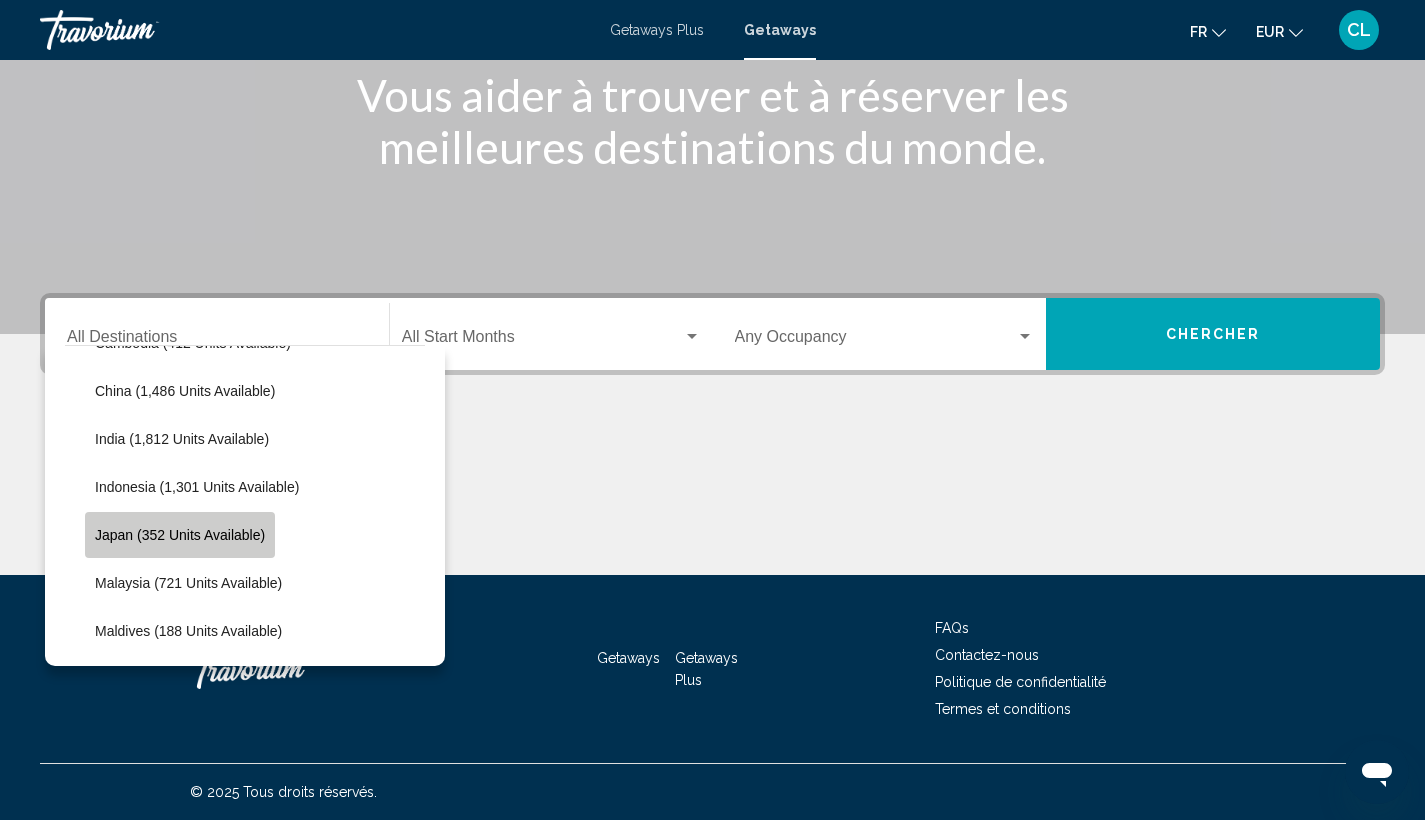 click on "Japan (352 units available)" 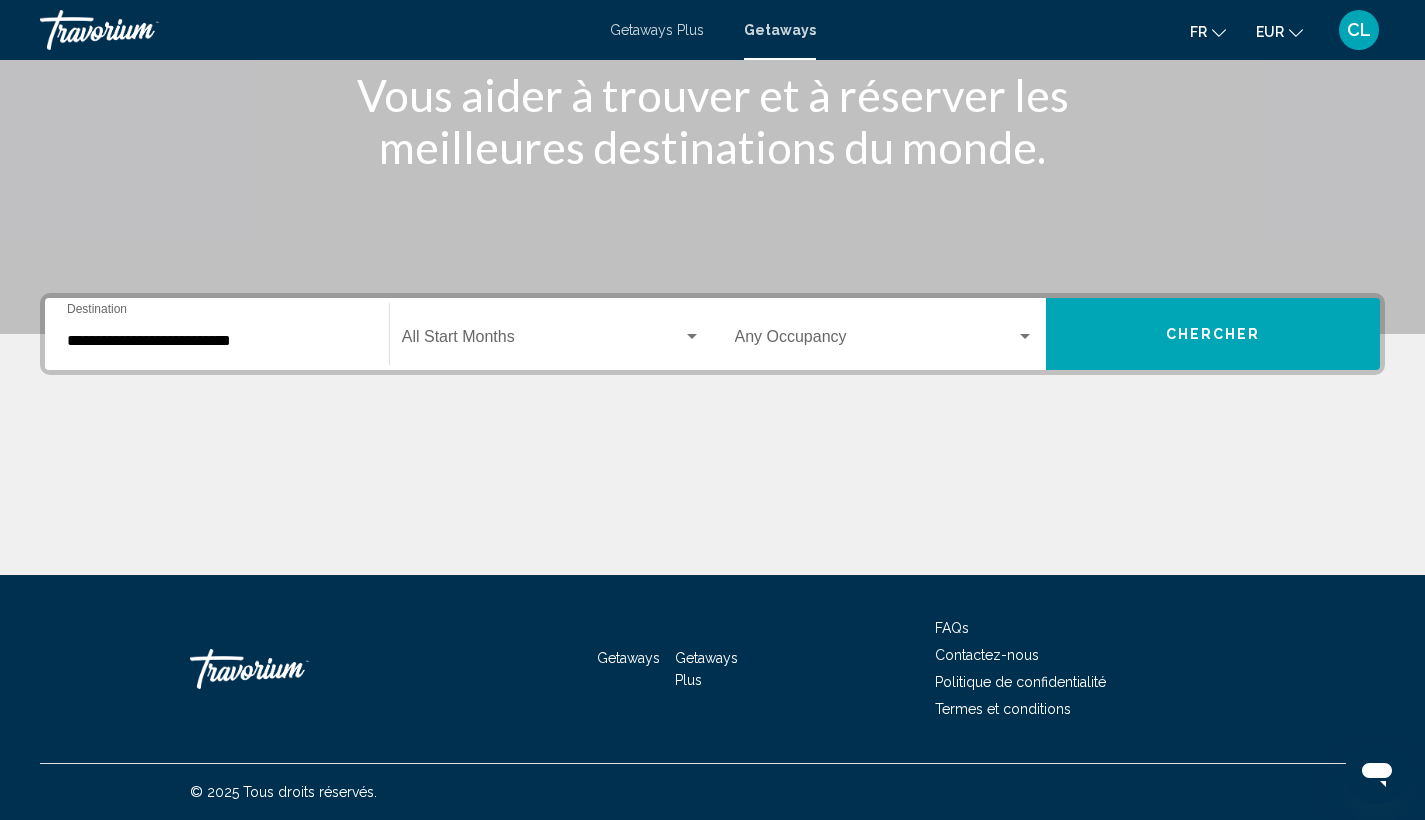 click on "Start Month All Start Months" 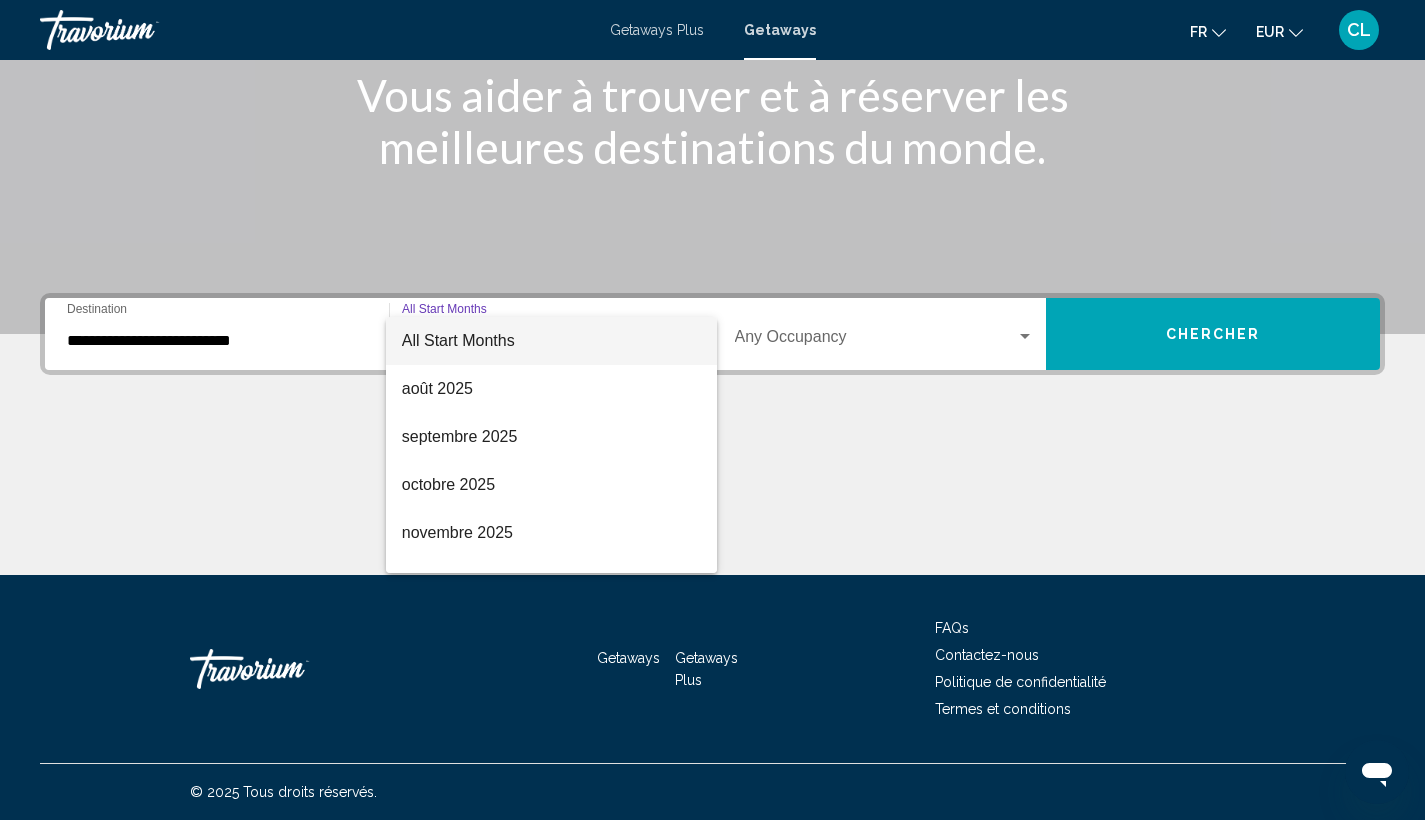 scroll, scrollTop: 416, scrollLeft: 0, axis: vertical 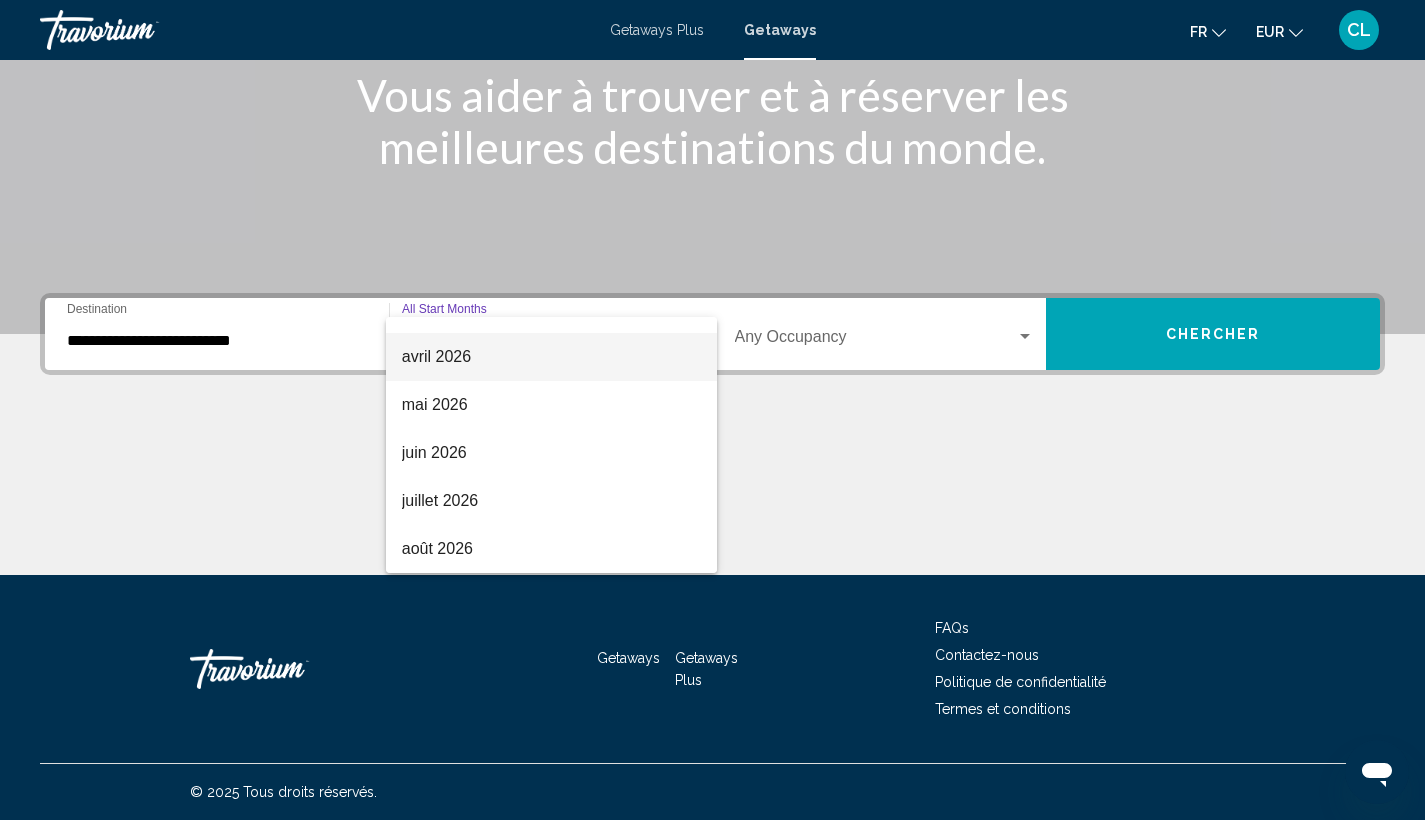 click on "avril 2026" at bounding box center (551, 357) 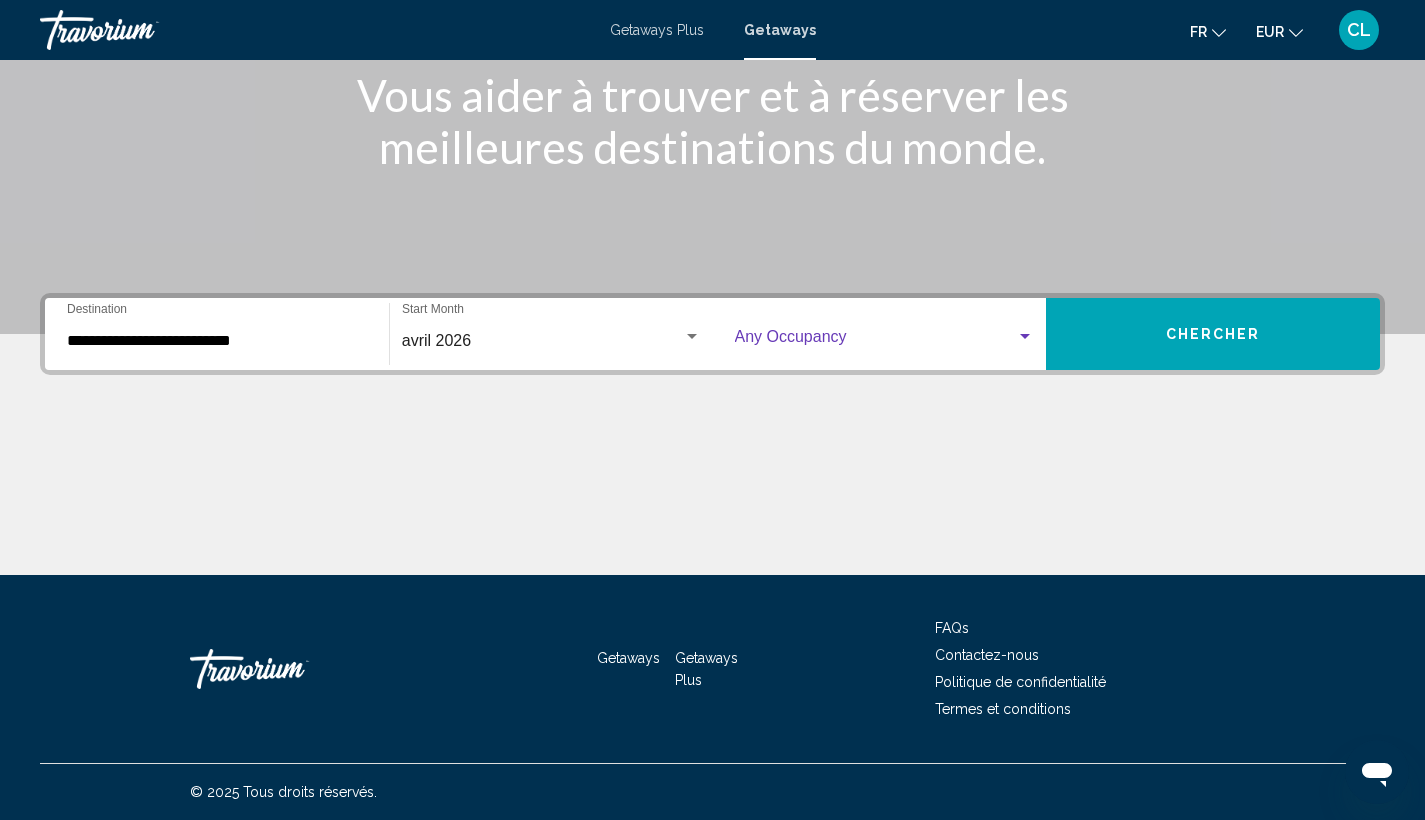 click at bounding box center (1025, 337) 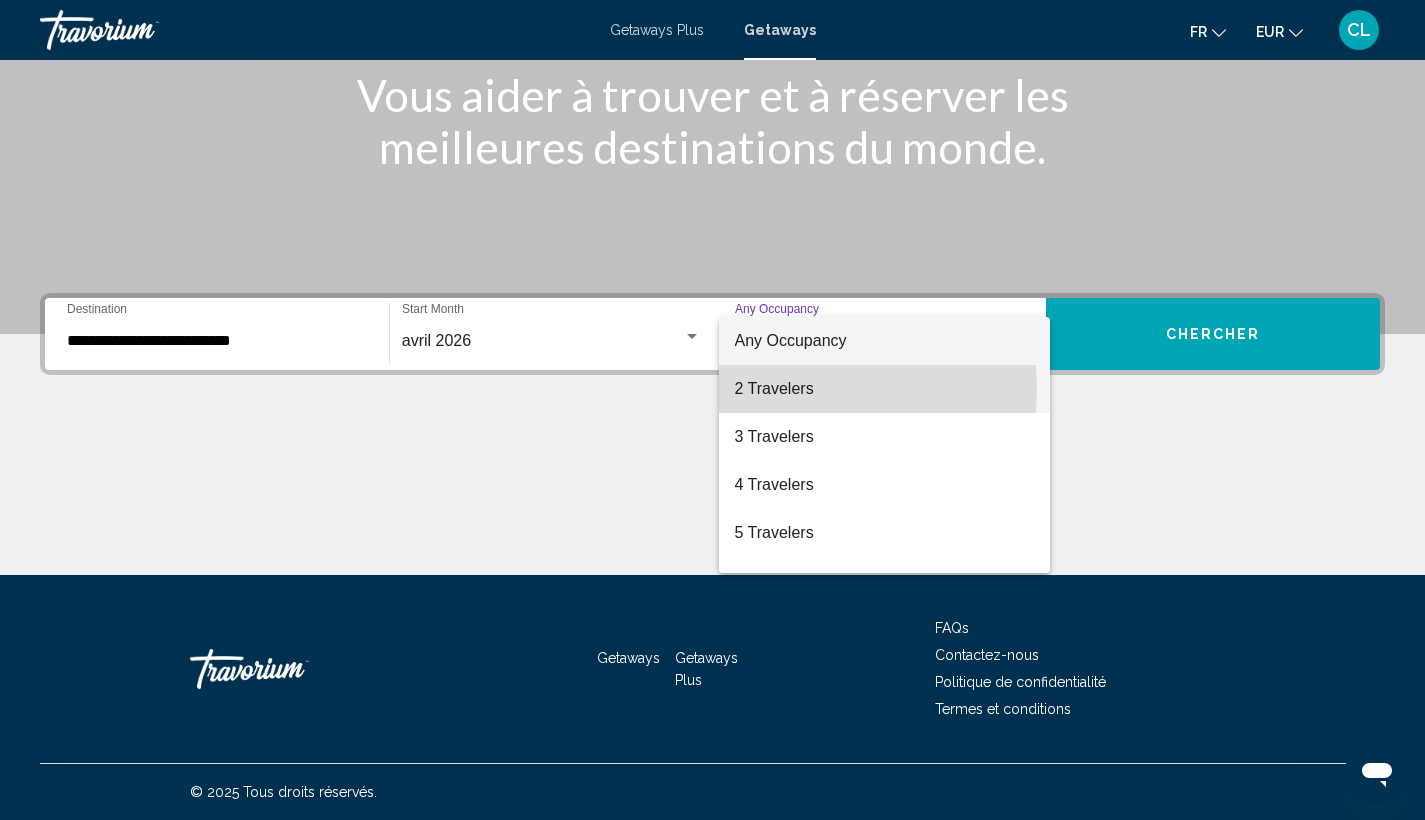 click on "2 Travelers" at bounding box center (885, 389) 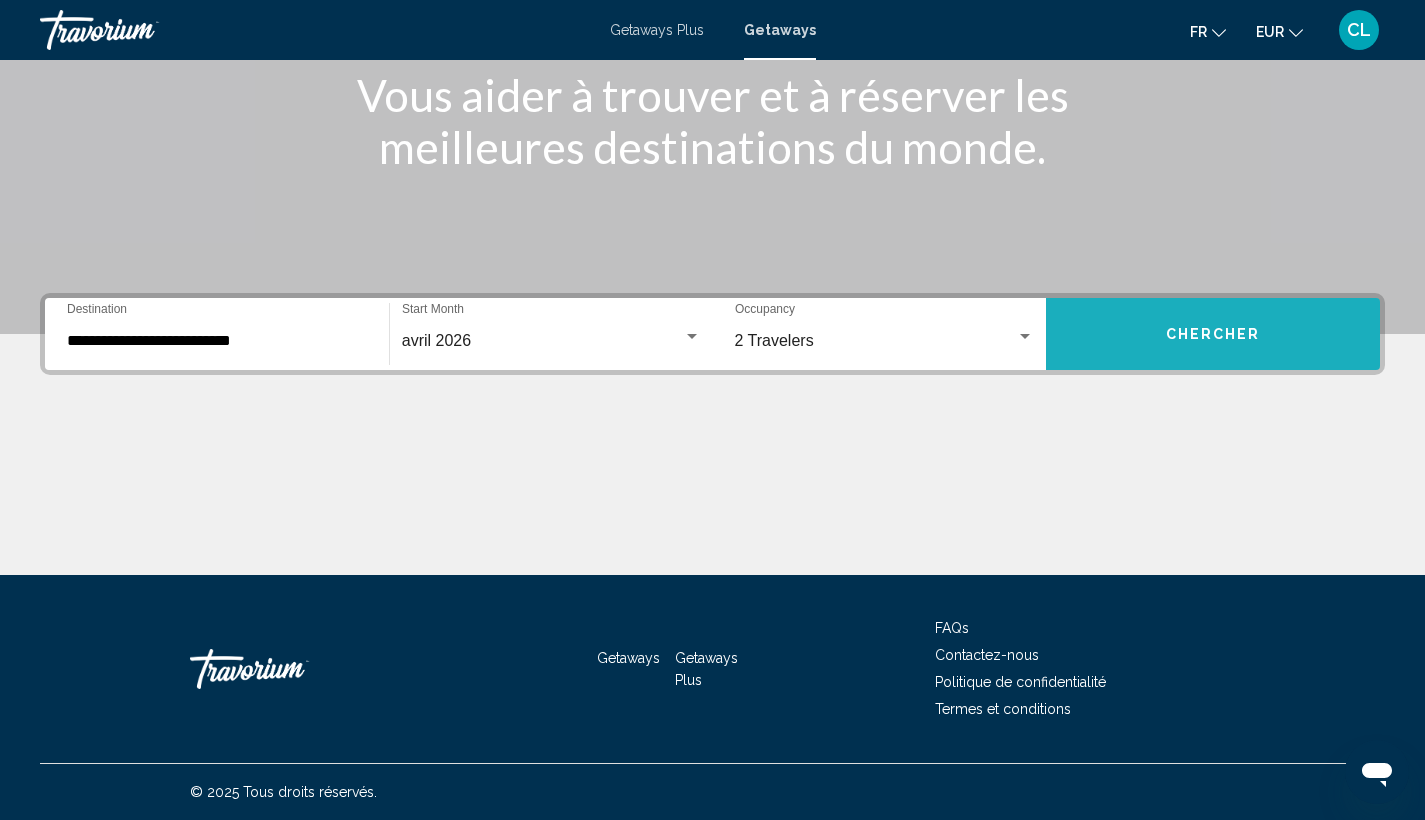 click on "Chercher" at bounding box center [1213, 334] 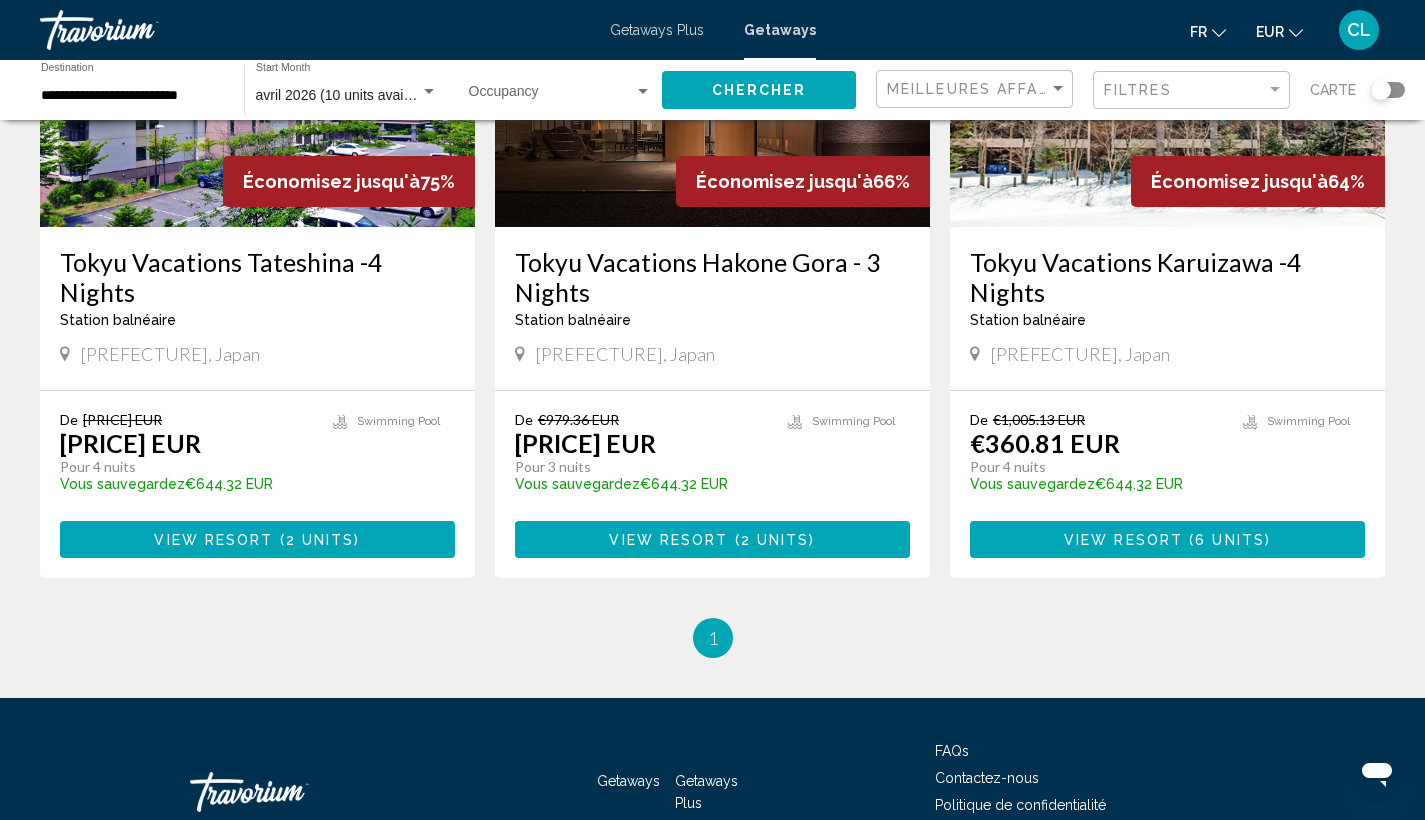 scroll, scrollTop: 134, scrollLeft: 0, axis: vertical 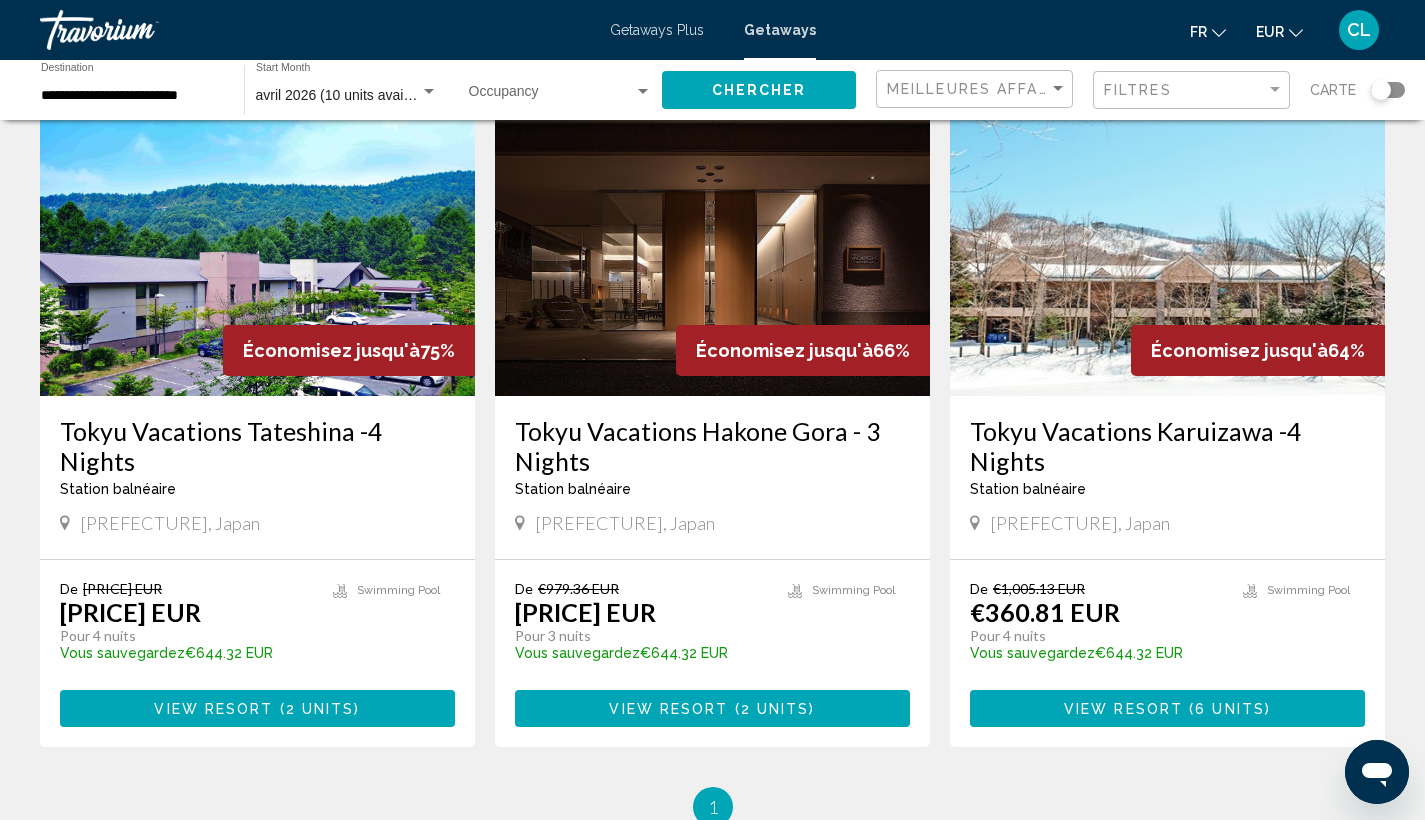 click at bounding box center [712, 236] 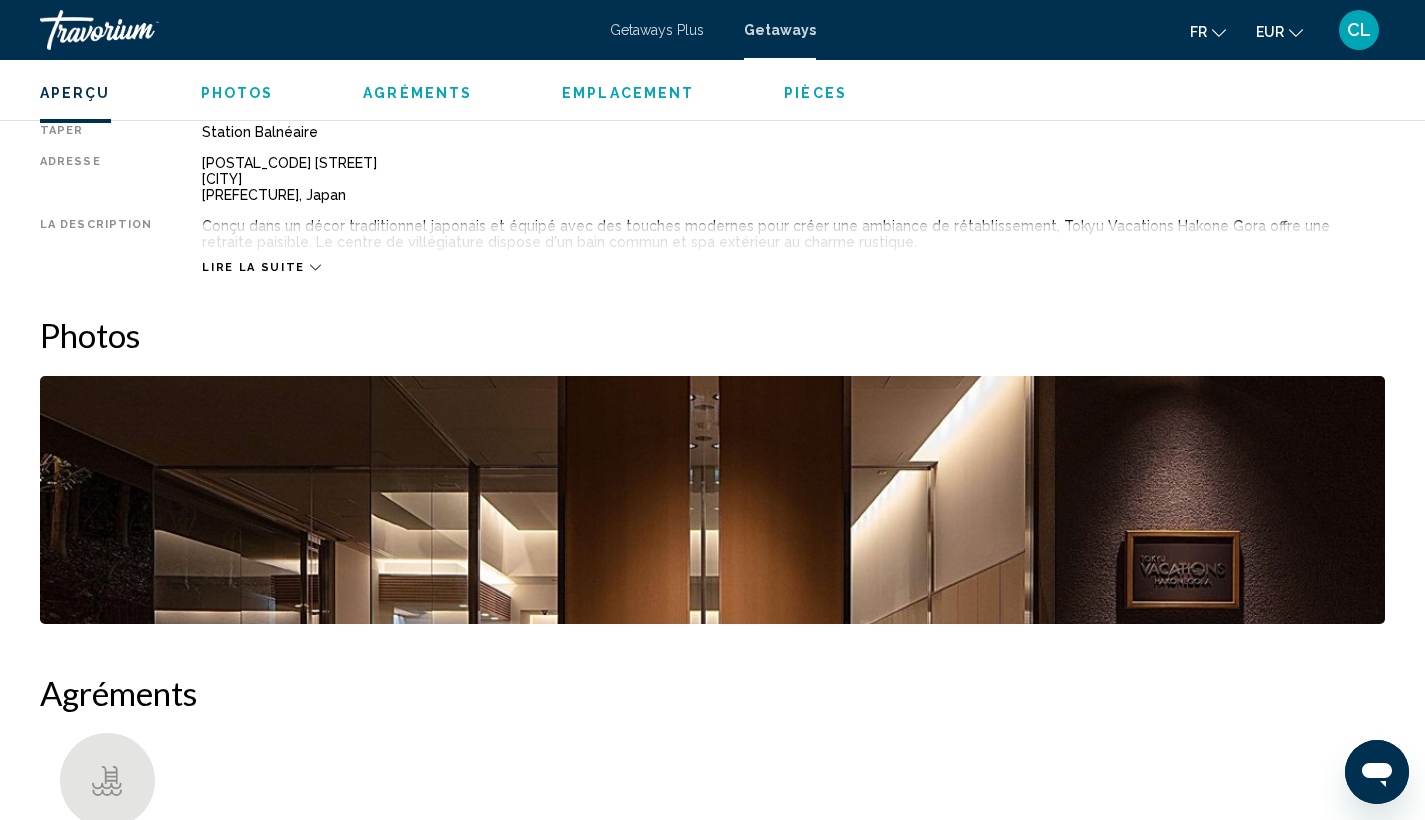 scroll, scrollTop: 0, scrollLeft: 0, axis: both 